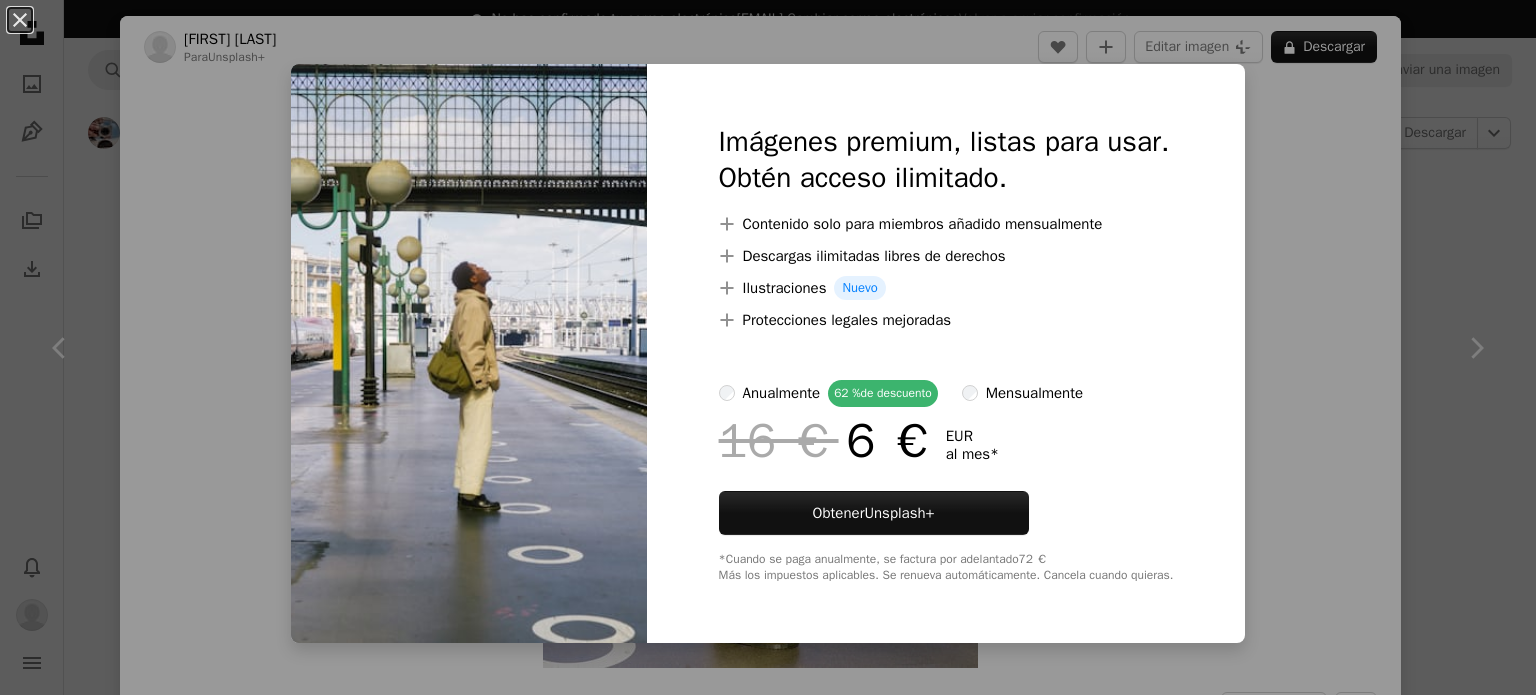 scroll, scrollTop: 2500, scrollLeft: 0, axis: vertical 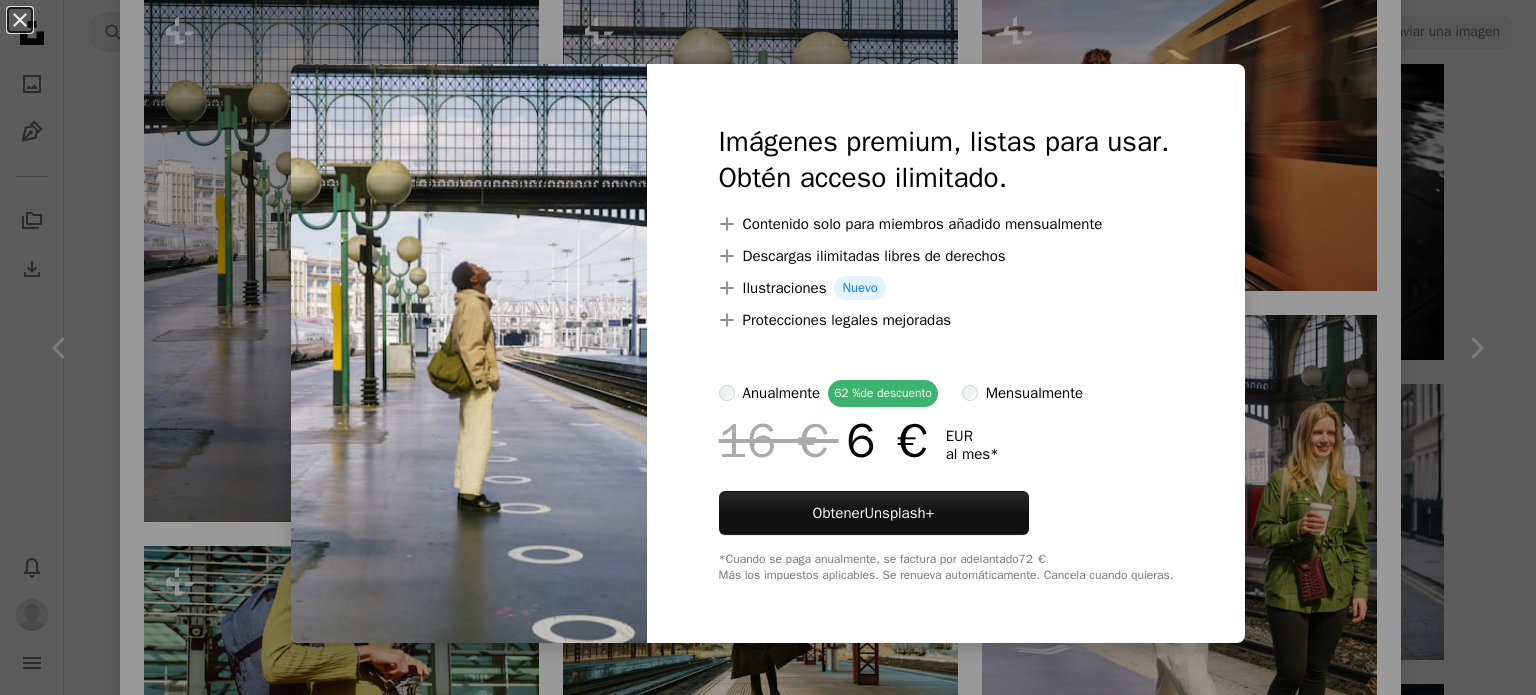 click on "Imágenes premium, listas para usar. Obtén acceso ilimitado. A plus sign Contenido solo para miembros añadido mensualmente A plus sign Descargas ilimitadas libres de derechos A plus sign Ilustraciones  Nuevo A plus sign Protecciones legales mejoradas anualmente 62 %  de descuento mensualmente 16 €   6 € EUR al mes * Obtener  Unsplash+ *Cuando se paga anualmente, se factura por adelantado  72 € Más los impuestos aplicables. Se renueva automáticamente. Cancela cuando quieras." at bounding box center [946, 353] 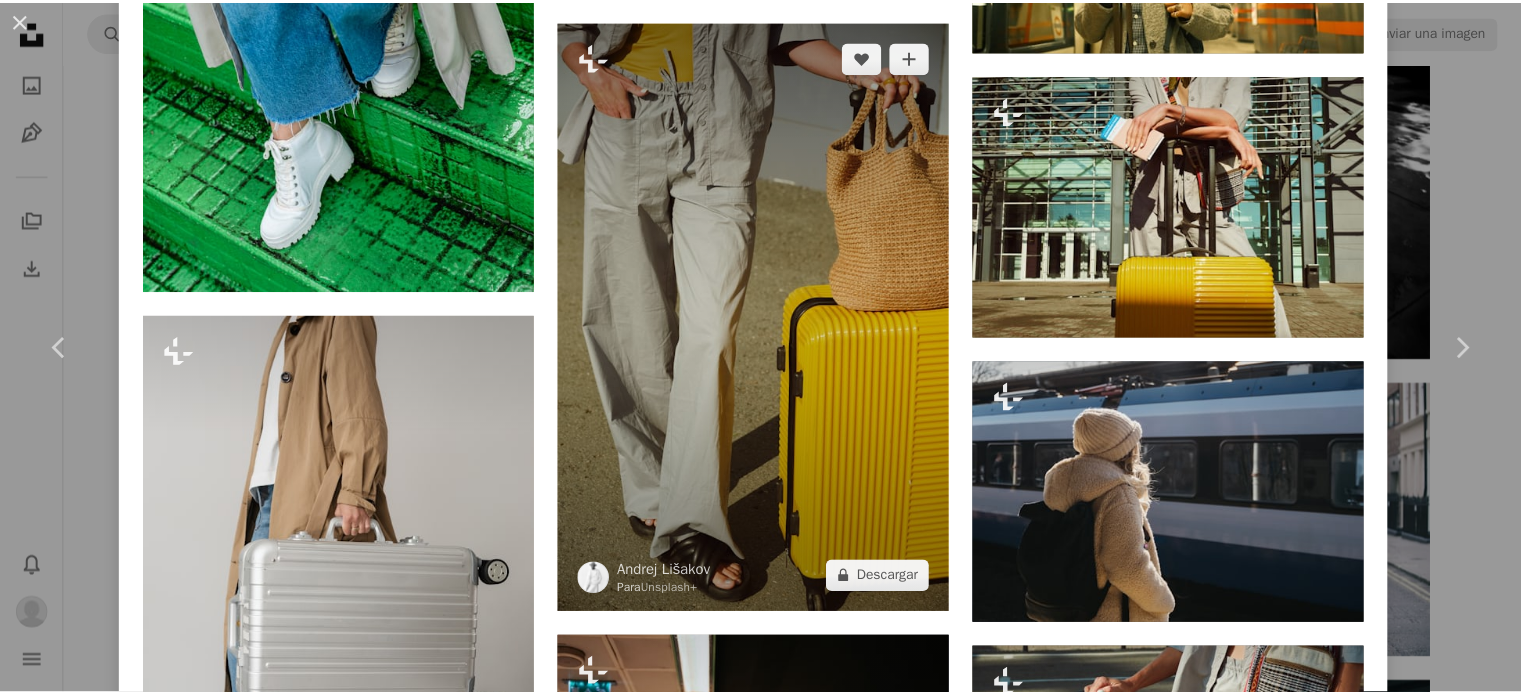 scroll, scrollTop: 3000, scrollLeft: 0, axis: vertical 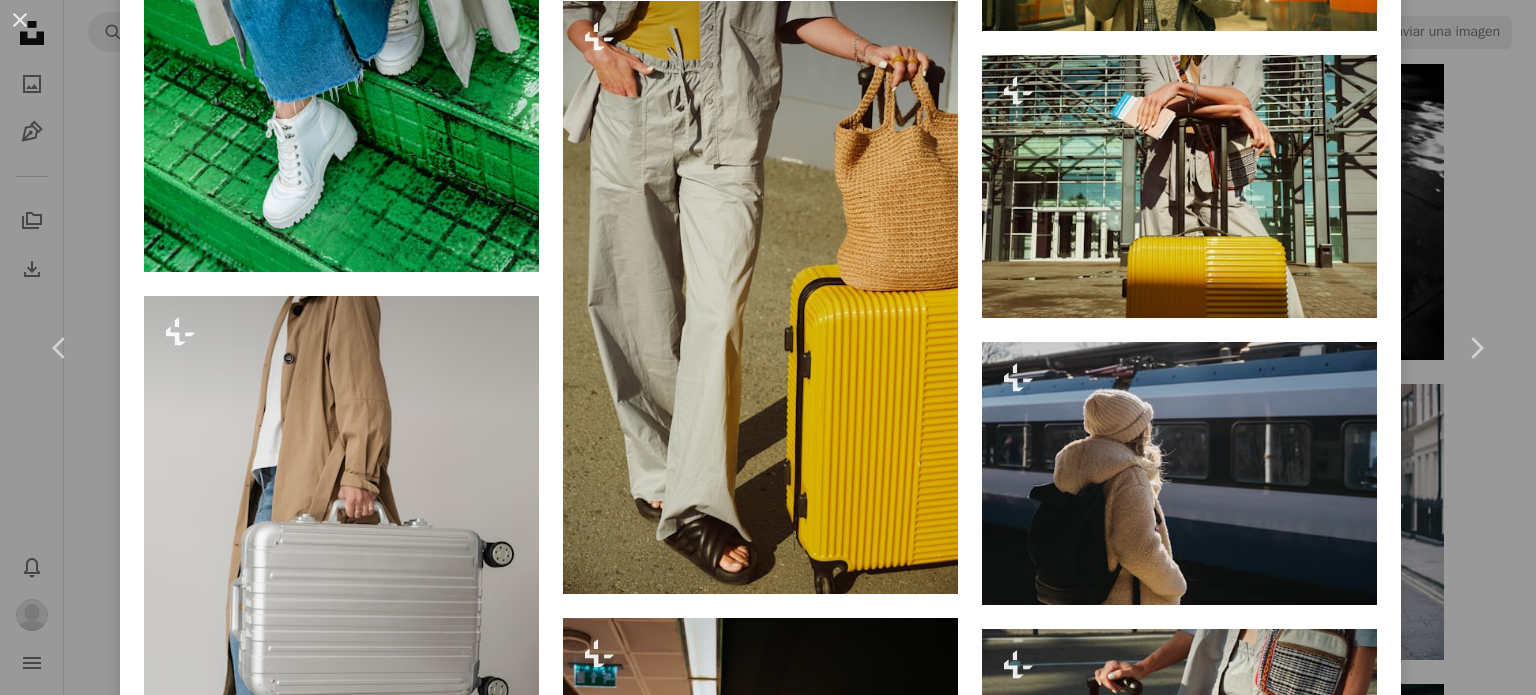 click on "An X shape Chevron left Chevron right [FIRST] [LAST] Para  Unsplash+ A heart A plus sign Editar imagen   Plus sign for Unsplash+ A lock   Descargar Zoom in A forward-right arrow Compartir More Actions Calendar outlined Publicado el  [DATE] Safety Con la  Licencia Unsplash+ viajar hombre moda tren masculino estilo estación de ferrocarril Estilo Hombre moda masculina Plataforma del tren Excursión de un día De esta serie Chevron right Plus sign for Unsplash+ Plus sign for Unsplash+ Plus sign for Unsplash+ Plus sign for Unsplash+ Plus sign for Unsplash+ Plus sign for Unsplash+ Plus sign for Unsplash+ Plus sign for Unsplash+ Plus sign for Unsplash+ Plus sign for Unsplash+ Imágenes relacionadas Plus sign for Unsplash+ A heart A plus sign [FIRST] [LAST] Para  Unsplash+ A lock   Descargar Plus sign for Unsplash+ A heart A plus sign [FIRST] [LAST] Para  Unsplash+ A lock   Descargar Plus sign for Unsplash+ A heart A plus sign [FIRST] [LAST] Para  Unsplash+ A lock   Descargar Plus sign for Unsplash+" at bounding box center (768, 347) 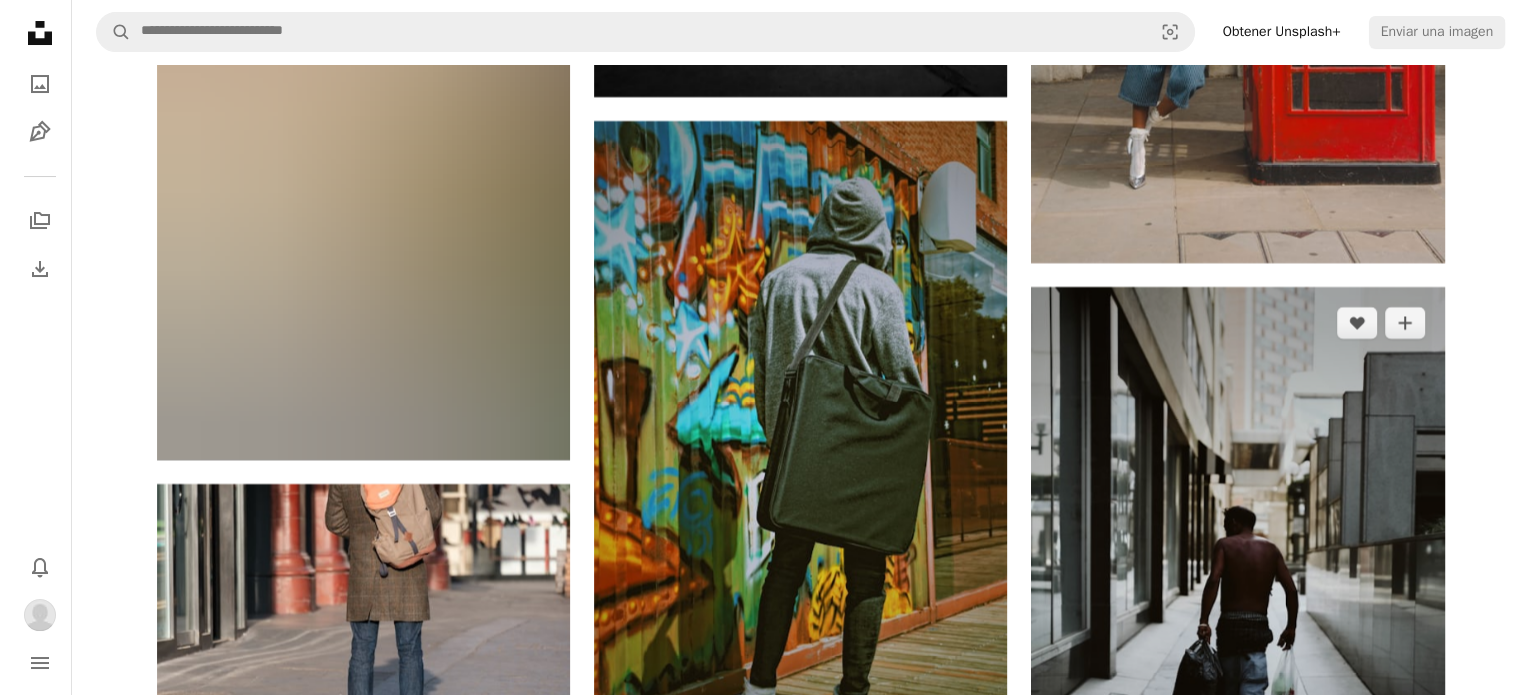 scroll, scrollTop: 15400, scrollLeft: 0, axis: vertical 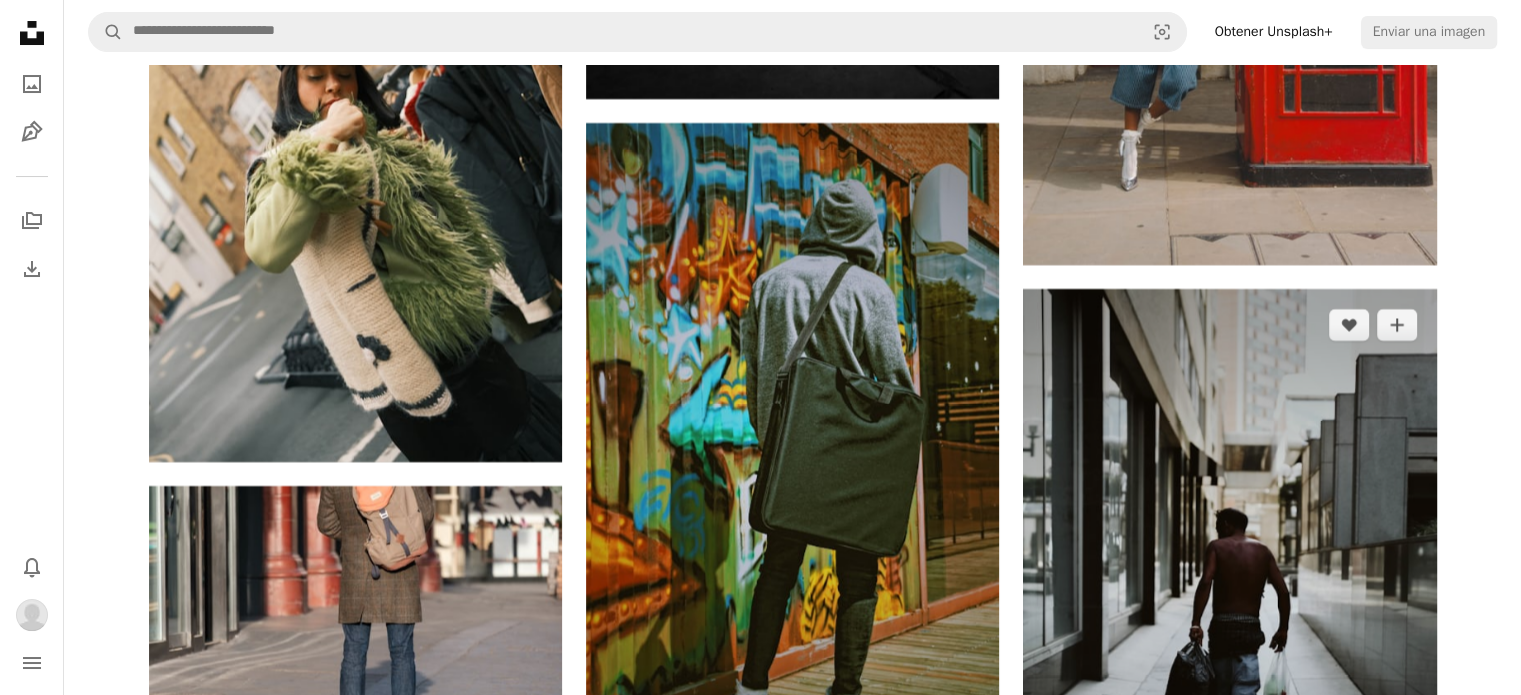 click at bounding box center (1229, 599) 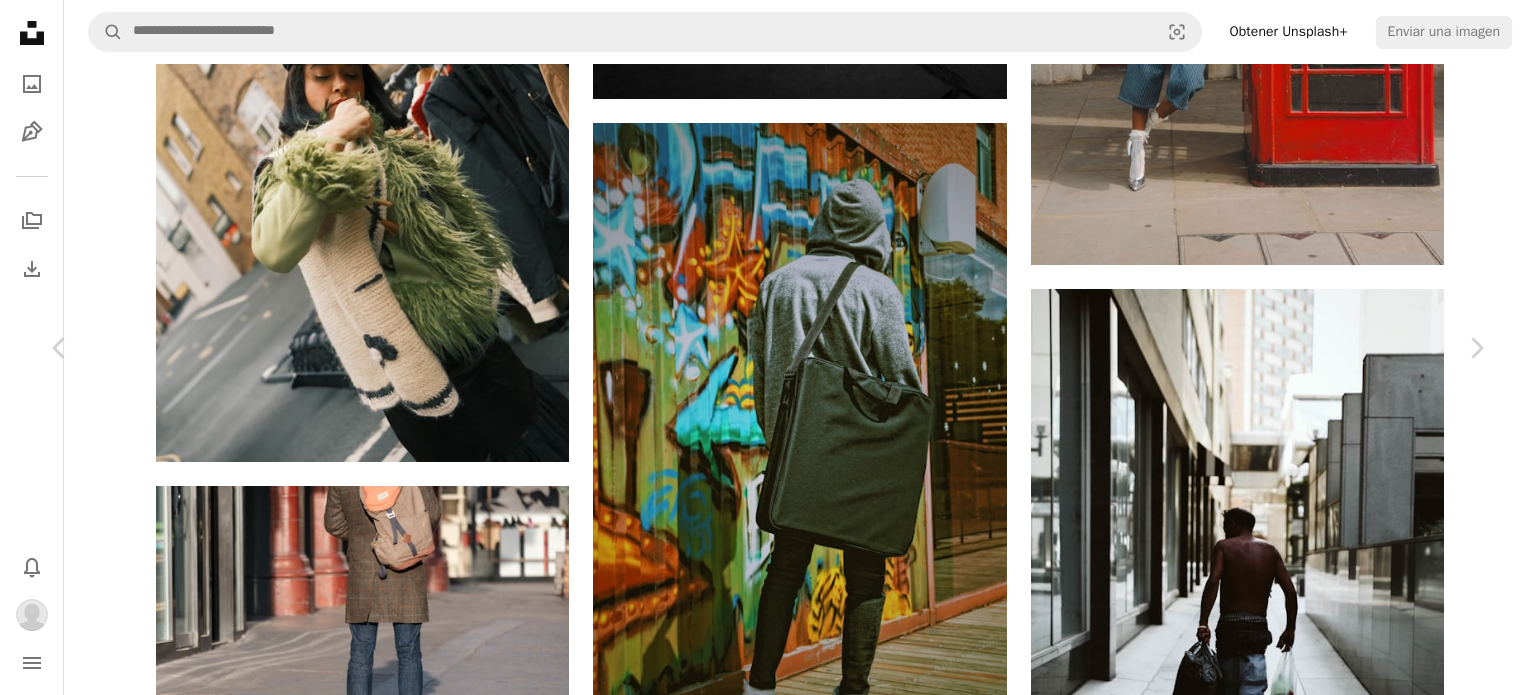 scroll, scrollTop: 1700, scrollLeft: 0, axis: vertical 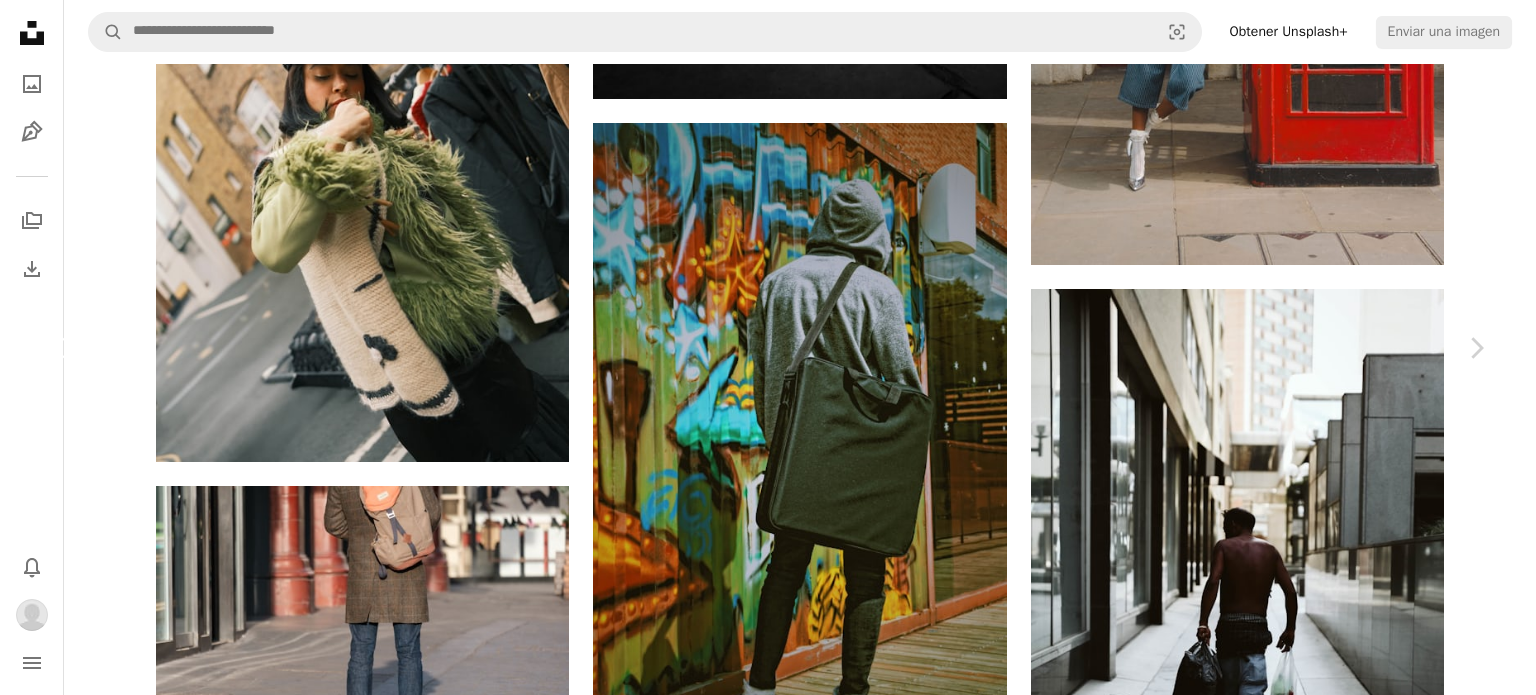 click on "Chevron left" at bounding box center (60, 348) 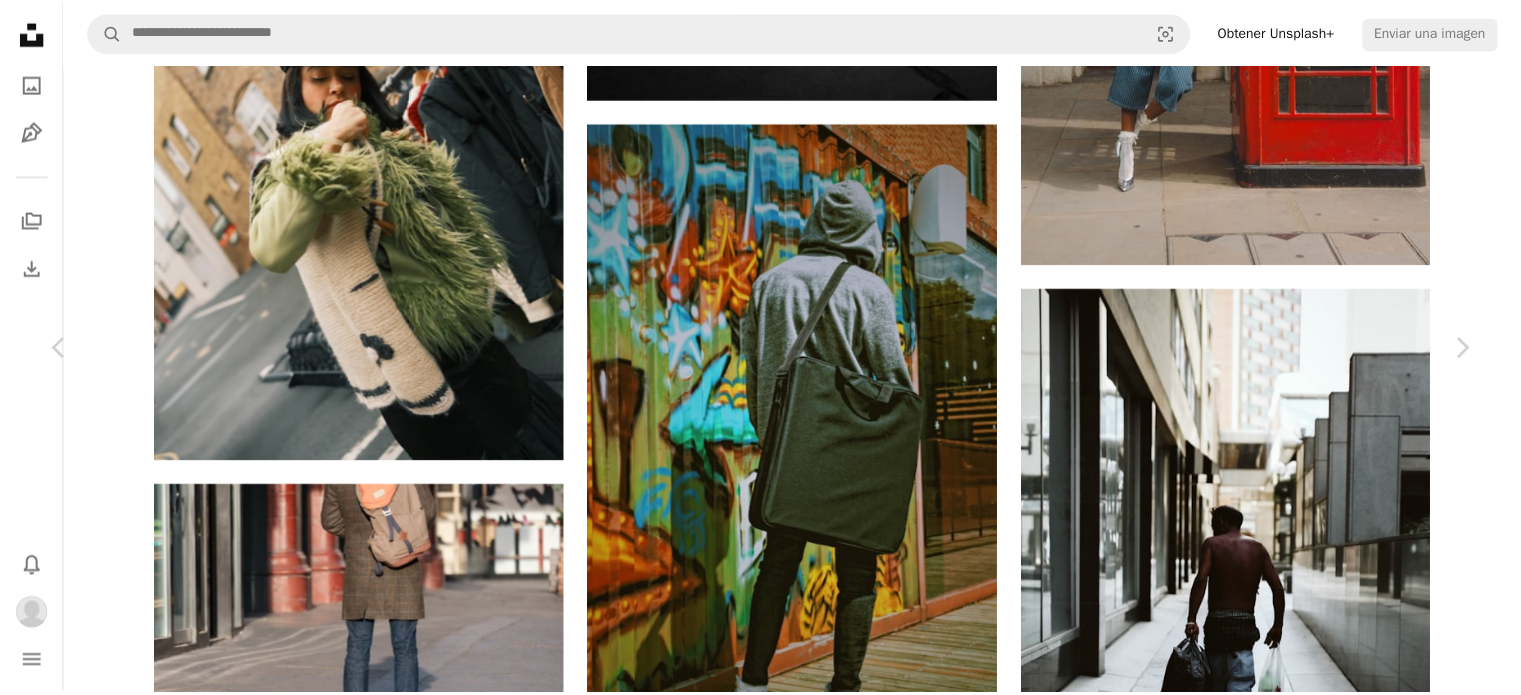 scroll, scrollTop: 0, scrollLeft: 0, axis: both 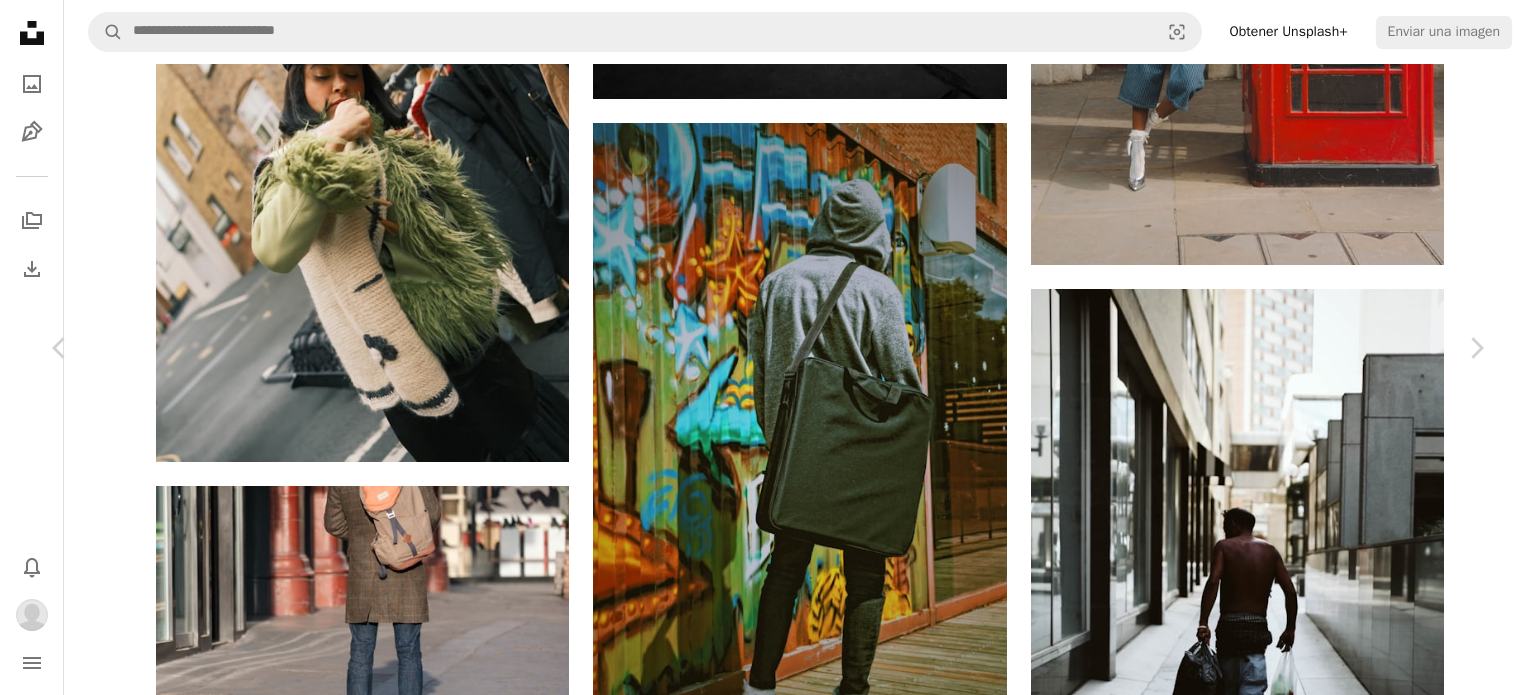 click on "An X shape" at bounding box center [20, 20] 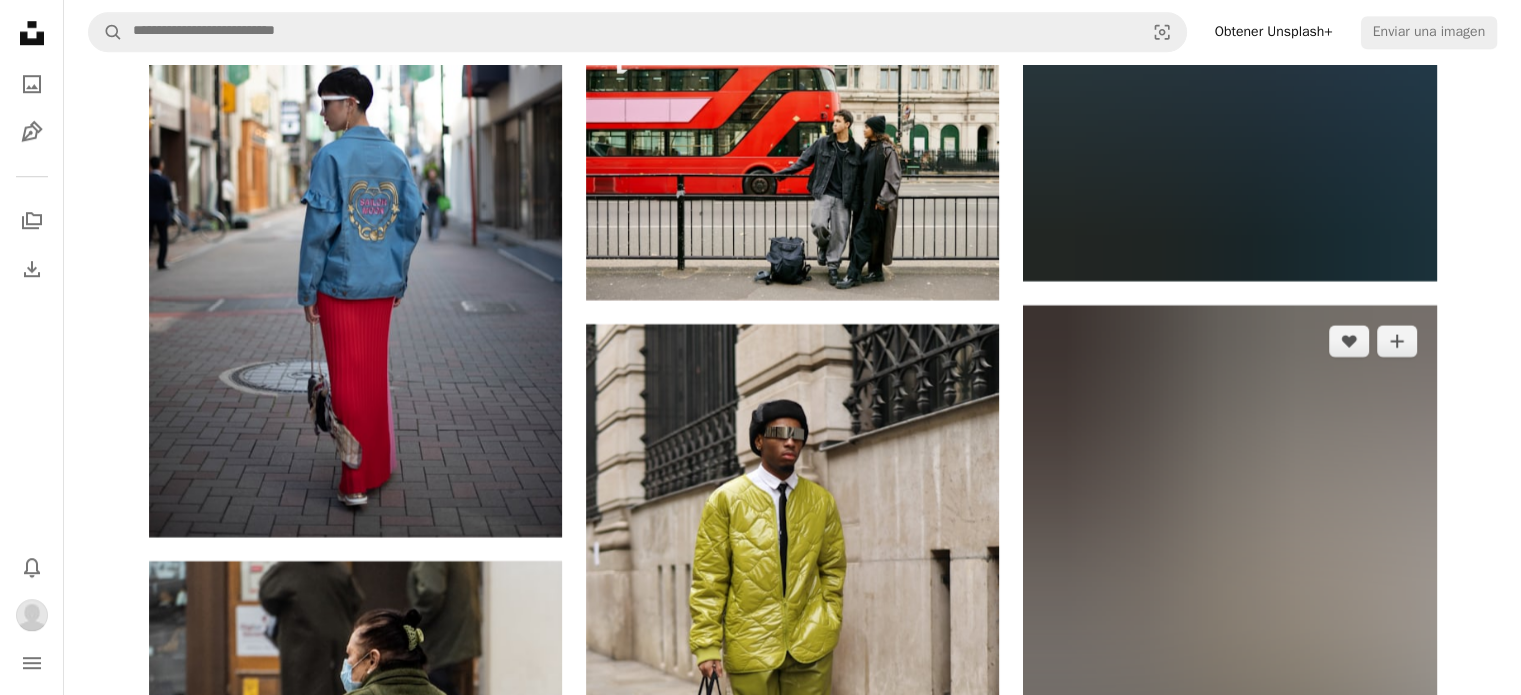 scroll, scrollTop: 16800, scrollLeft: 0, axis: vertical 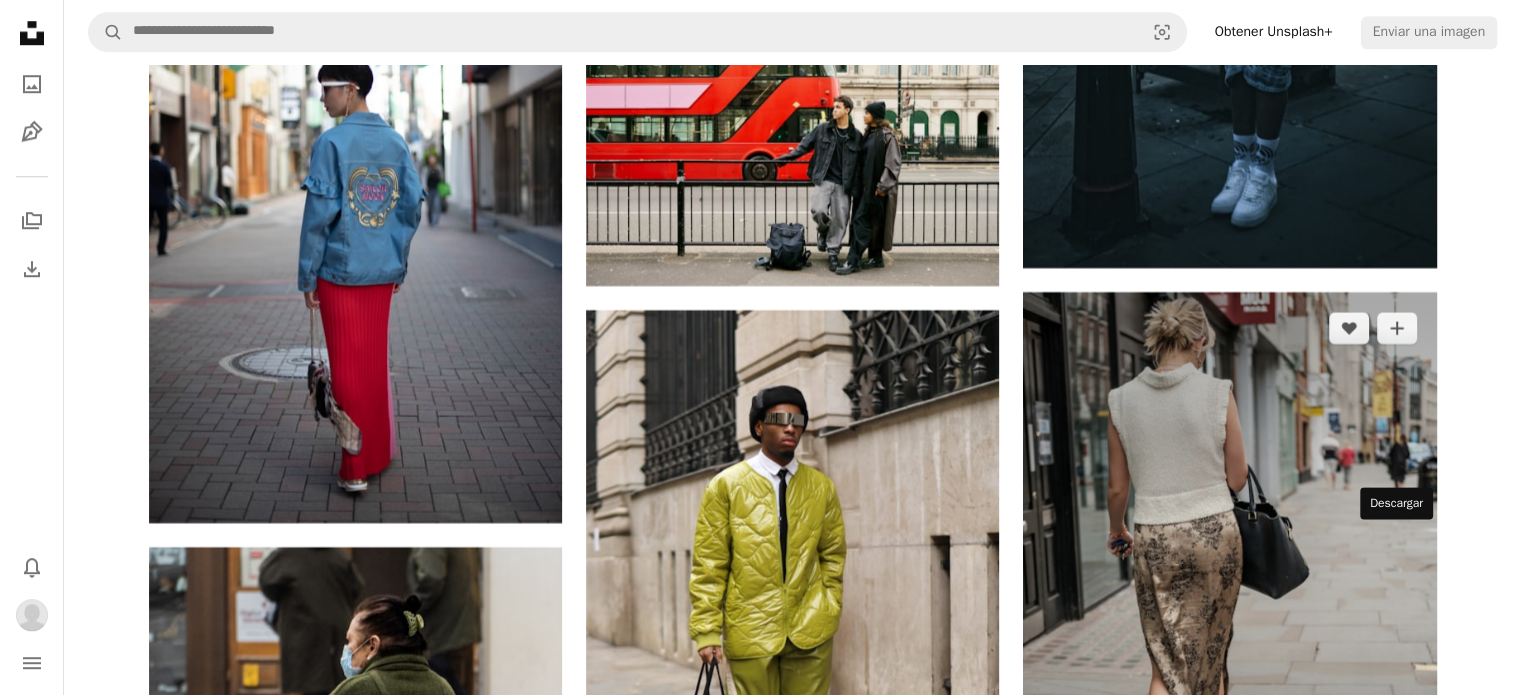 click on "Arrow pointing down" 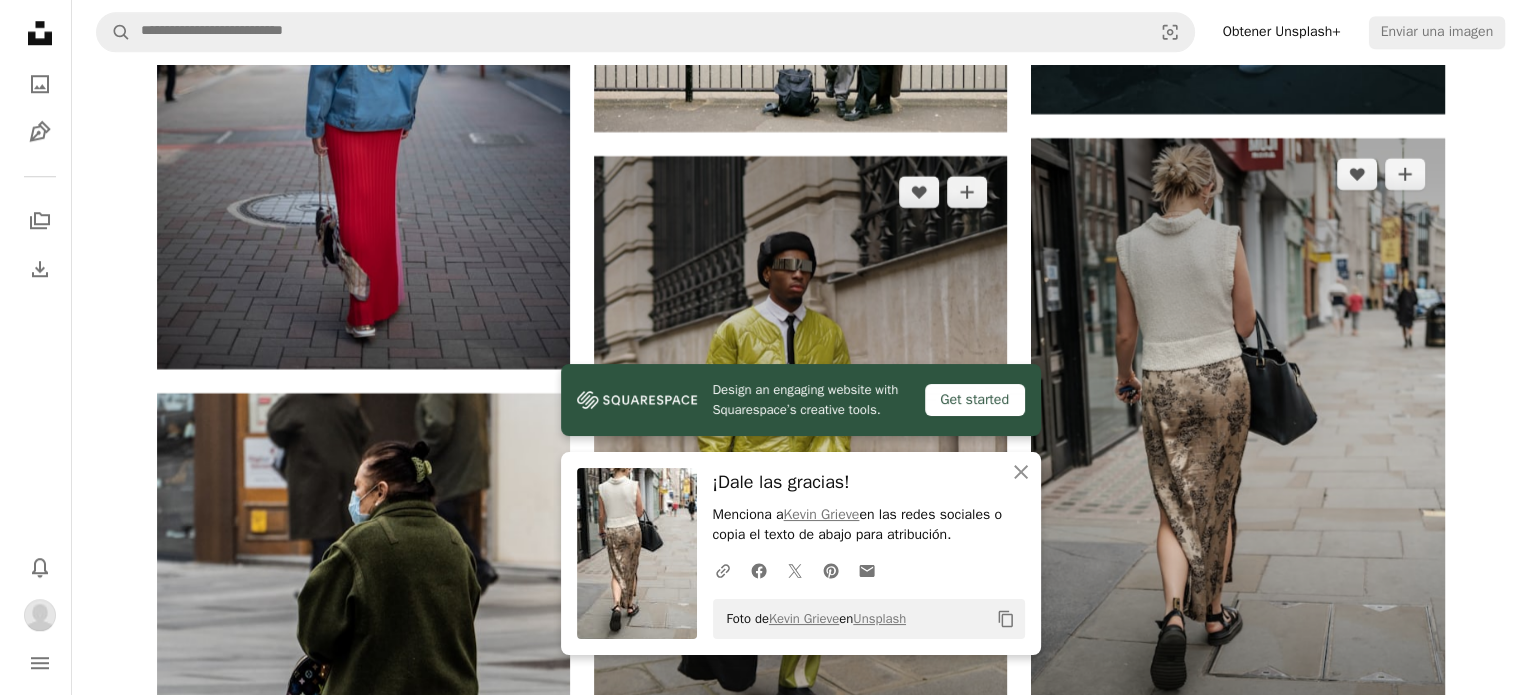 scroll, scrollTop: 17000, scrollLeft: 0, axis: vertical 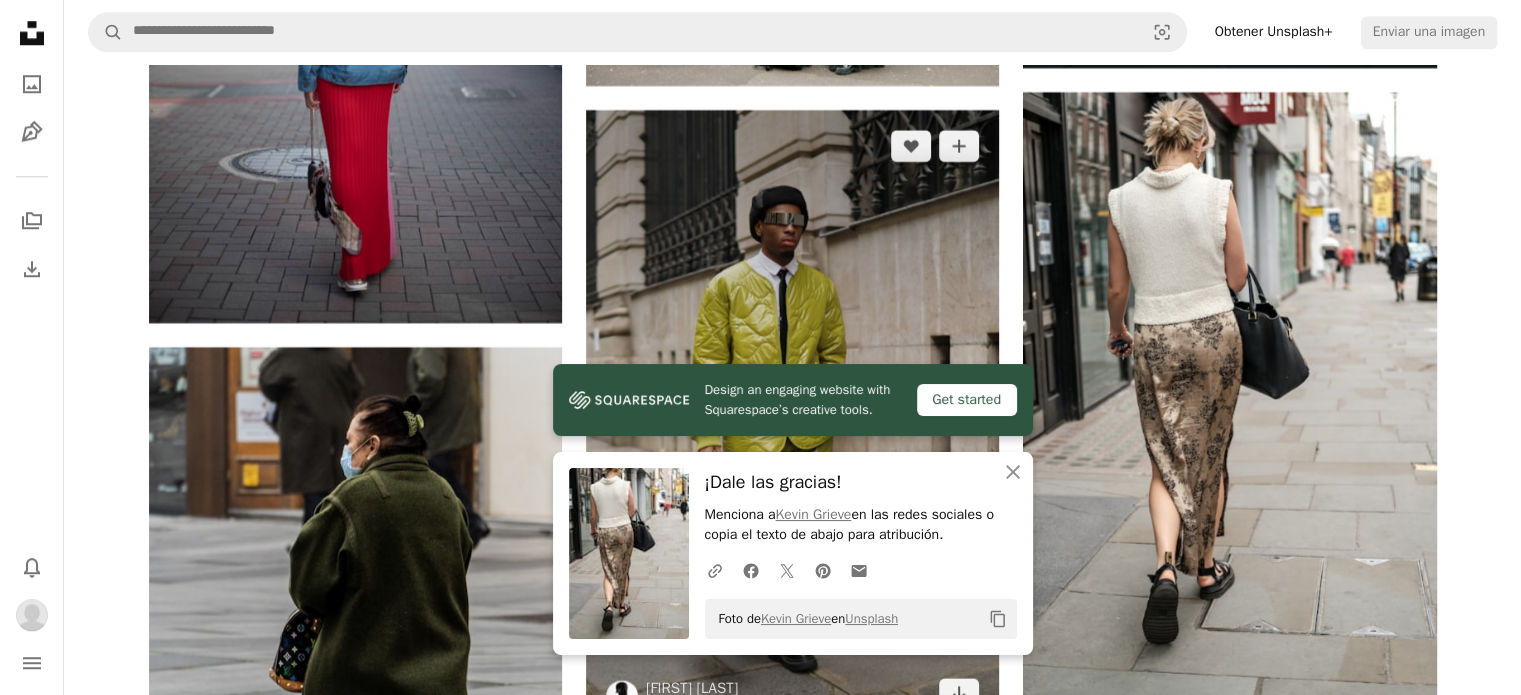 click at bounding box center (792, 420) 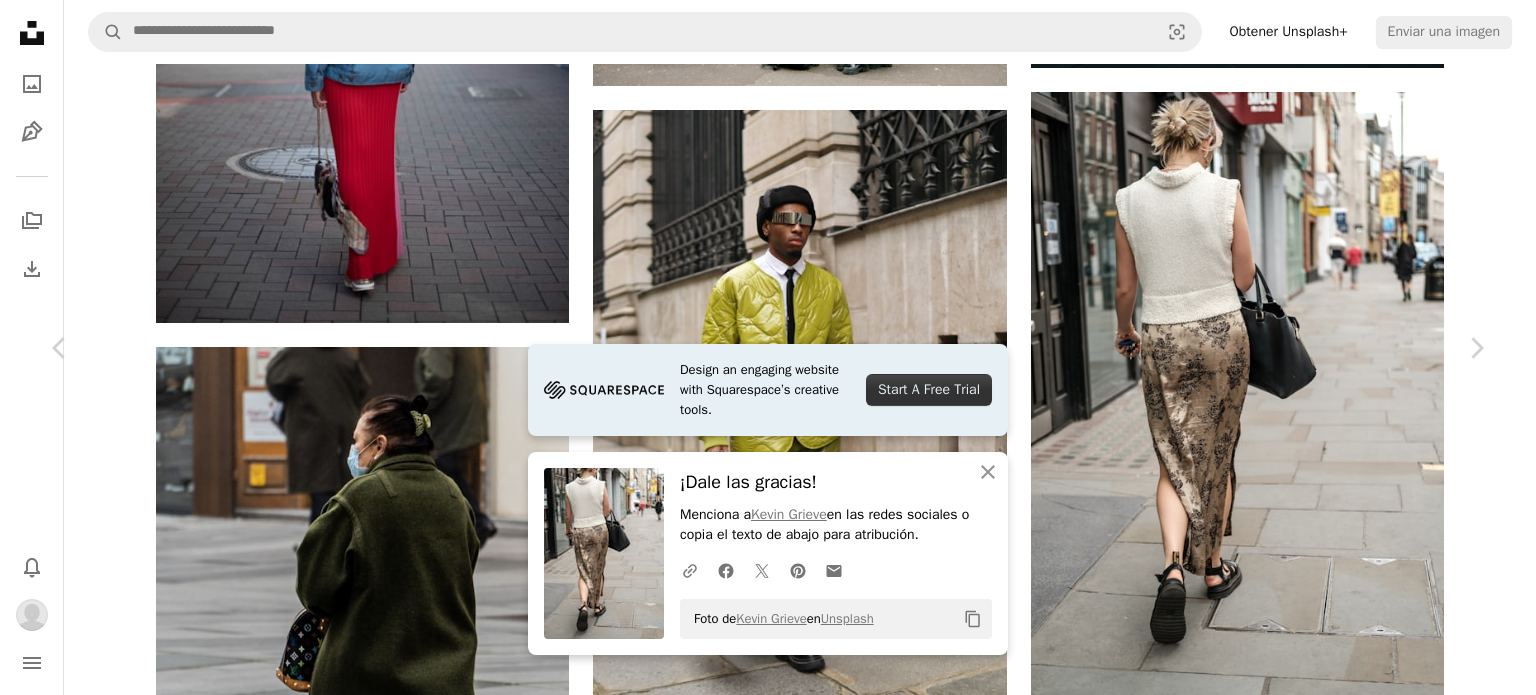 scroll, scrollTop: 4400, scrollLeft: 0, axis: vertical 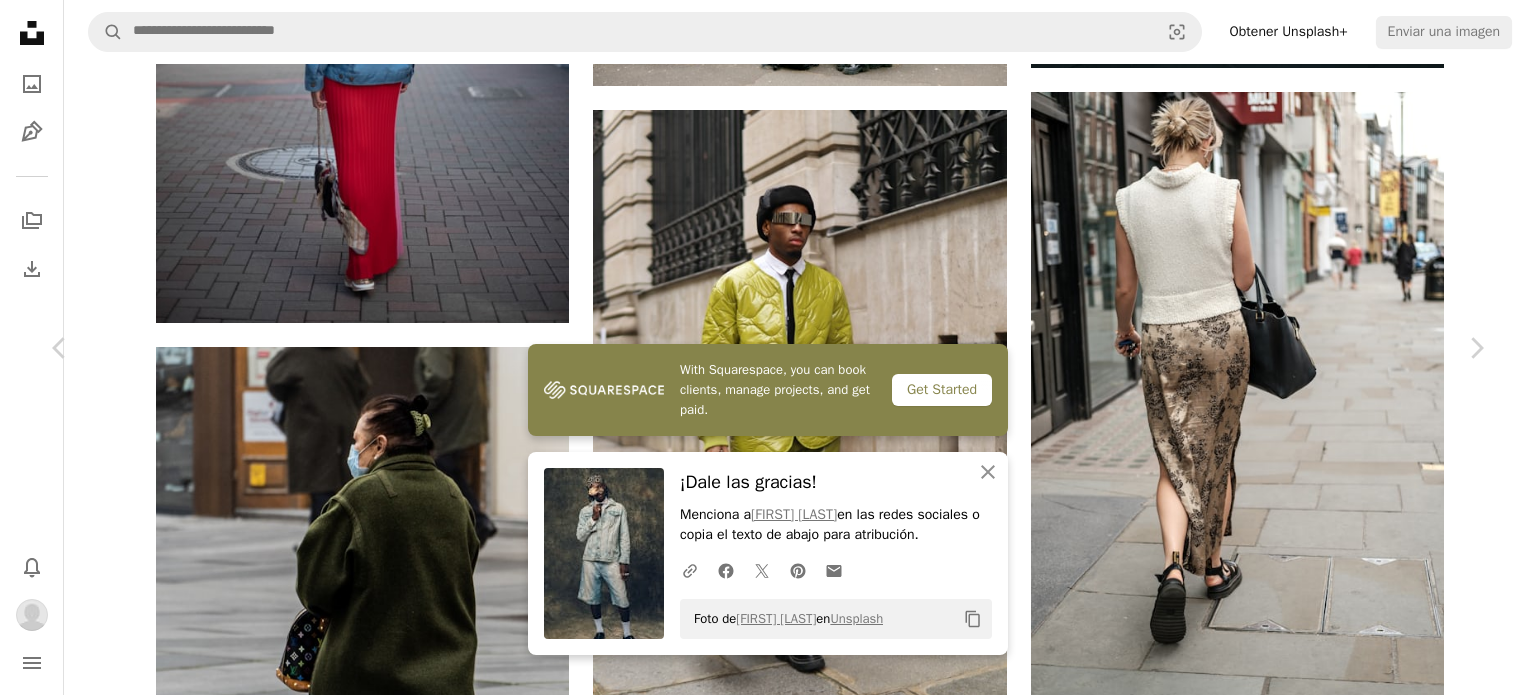 click at bounding box center [341, 5275] 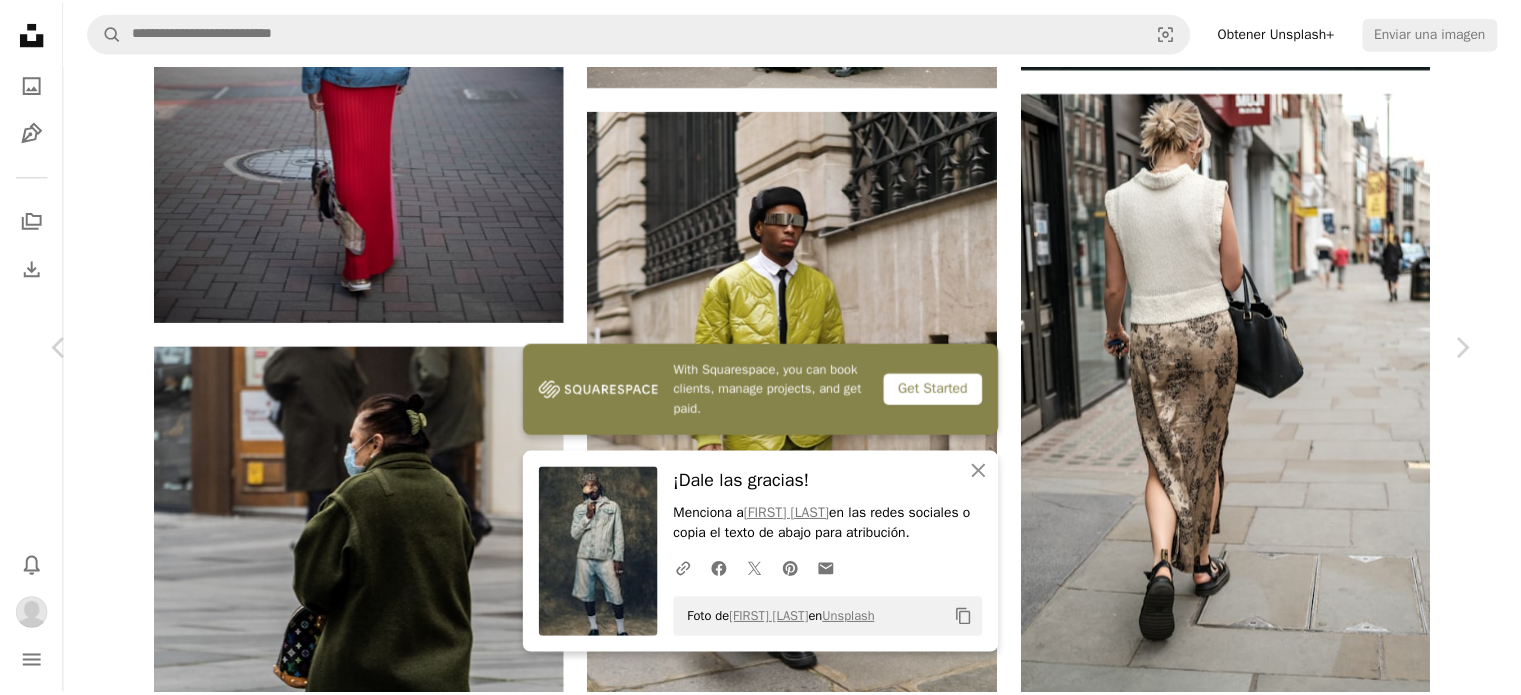 scroll, scrollTop: 600, scrollLeft: 0, axis: vertical 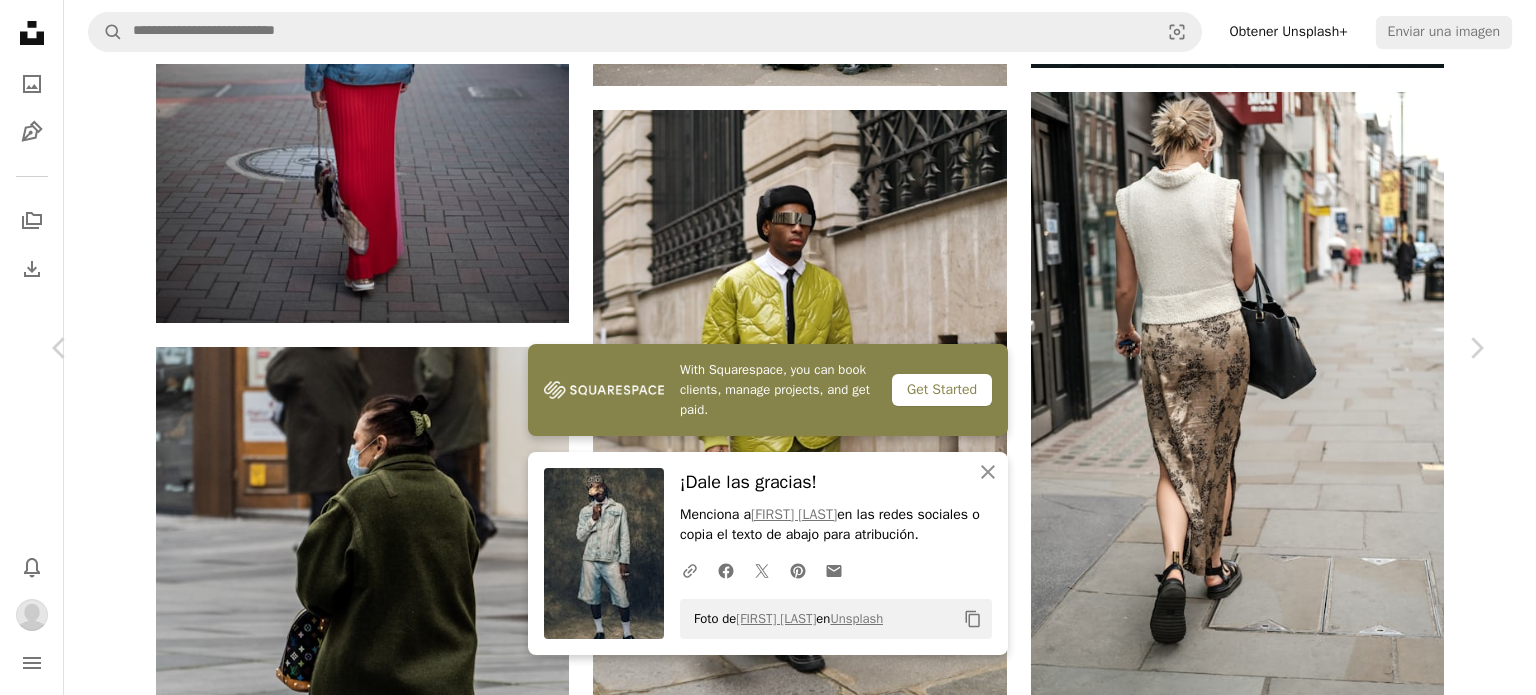 click on "An X shape" at bounding box center [20, 20] 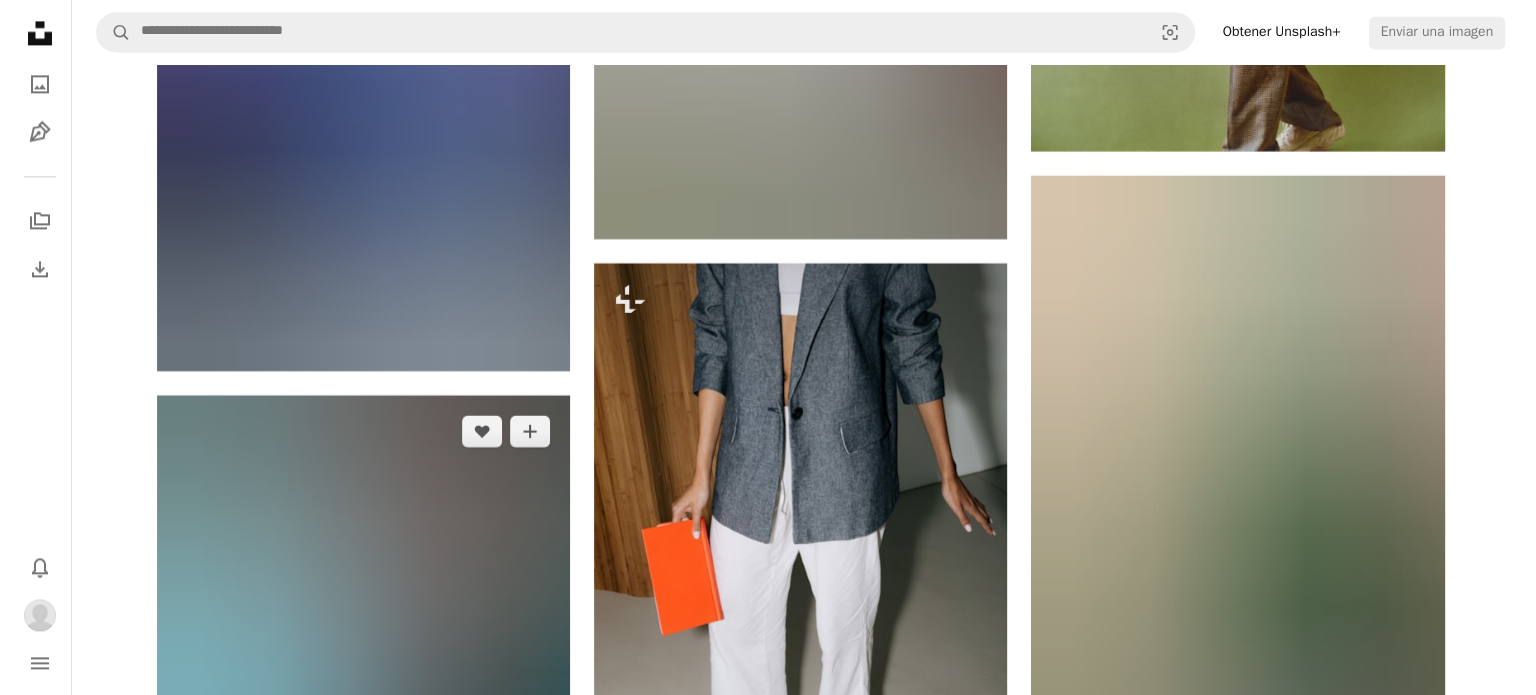 scroll, scrollTop: 18100, scrollLeft: 0, axis: vertical 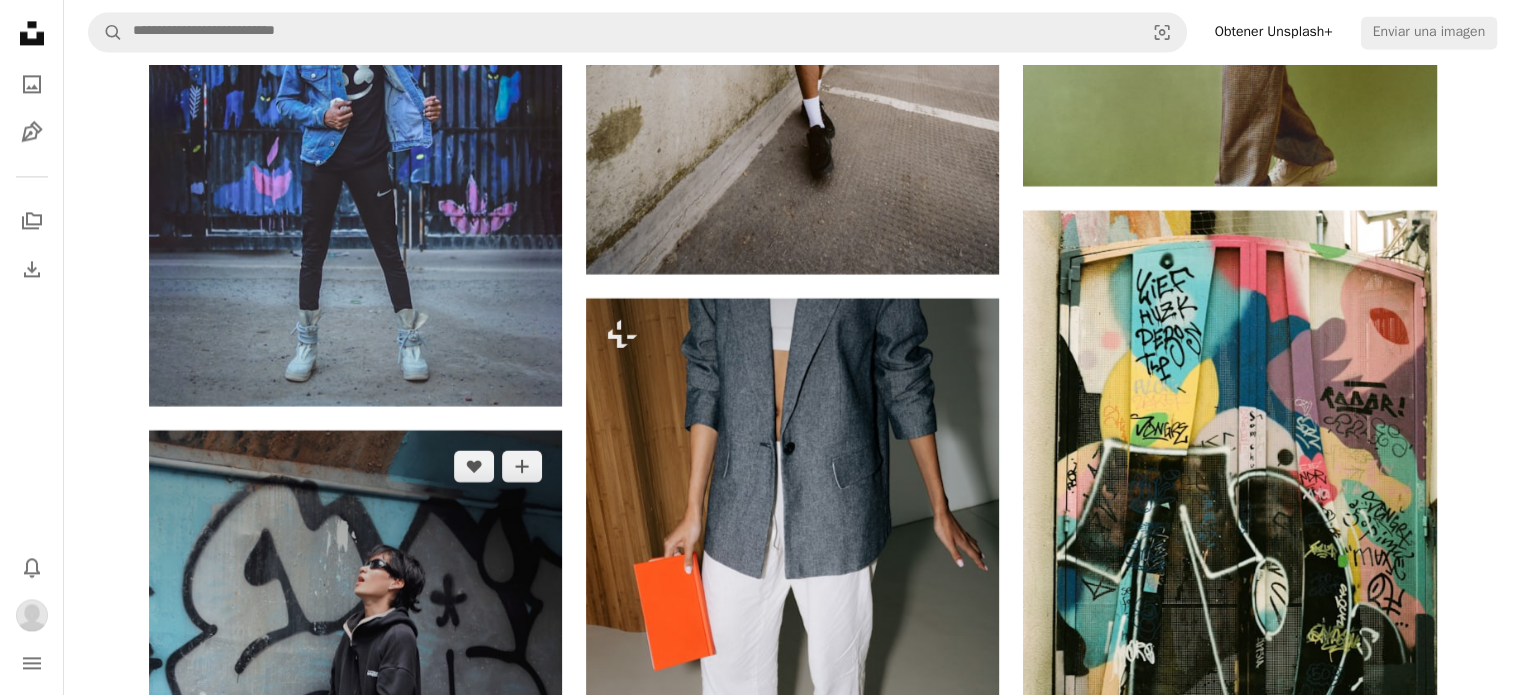 click at bounding box center [355, 740] 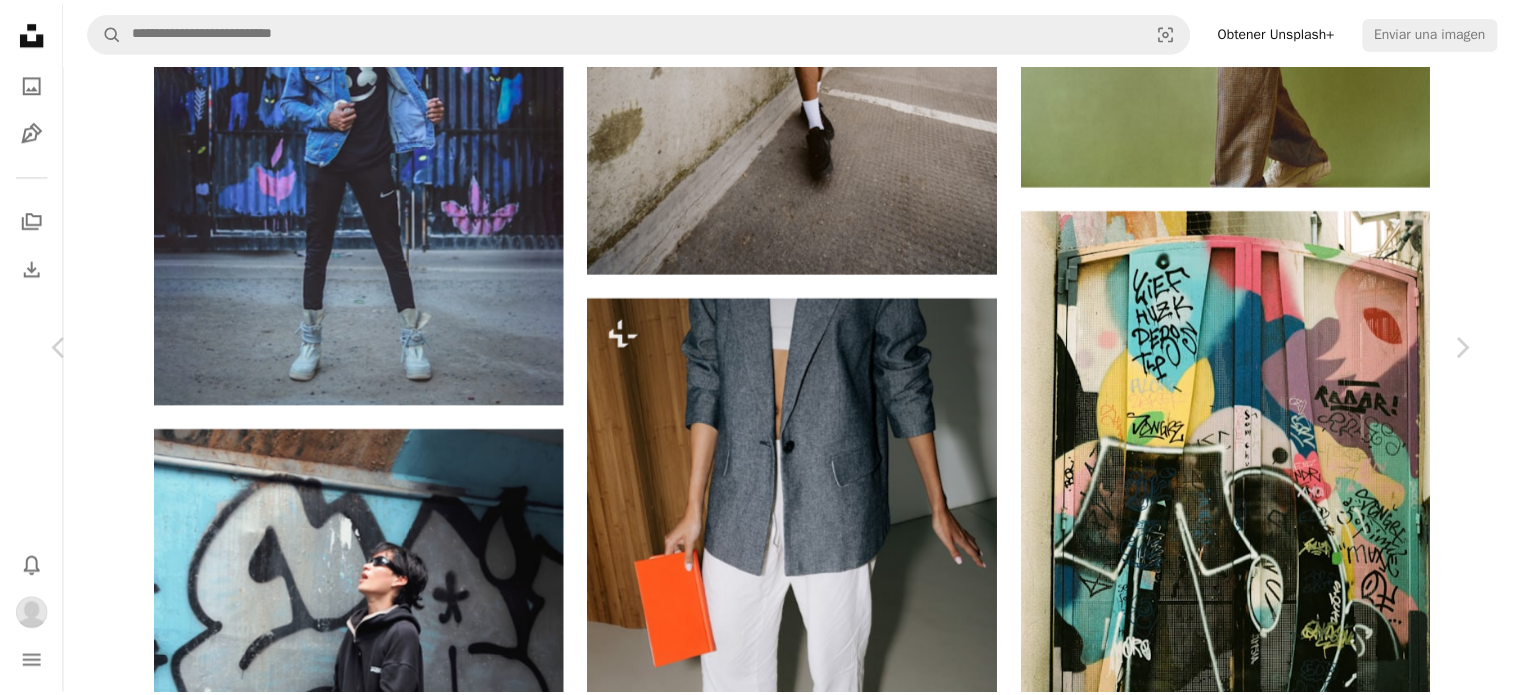 scroll, scrollTop: 4700, scrollLeft: 0, axis: vertical 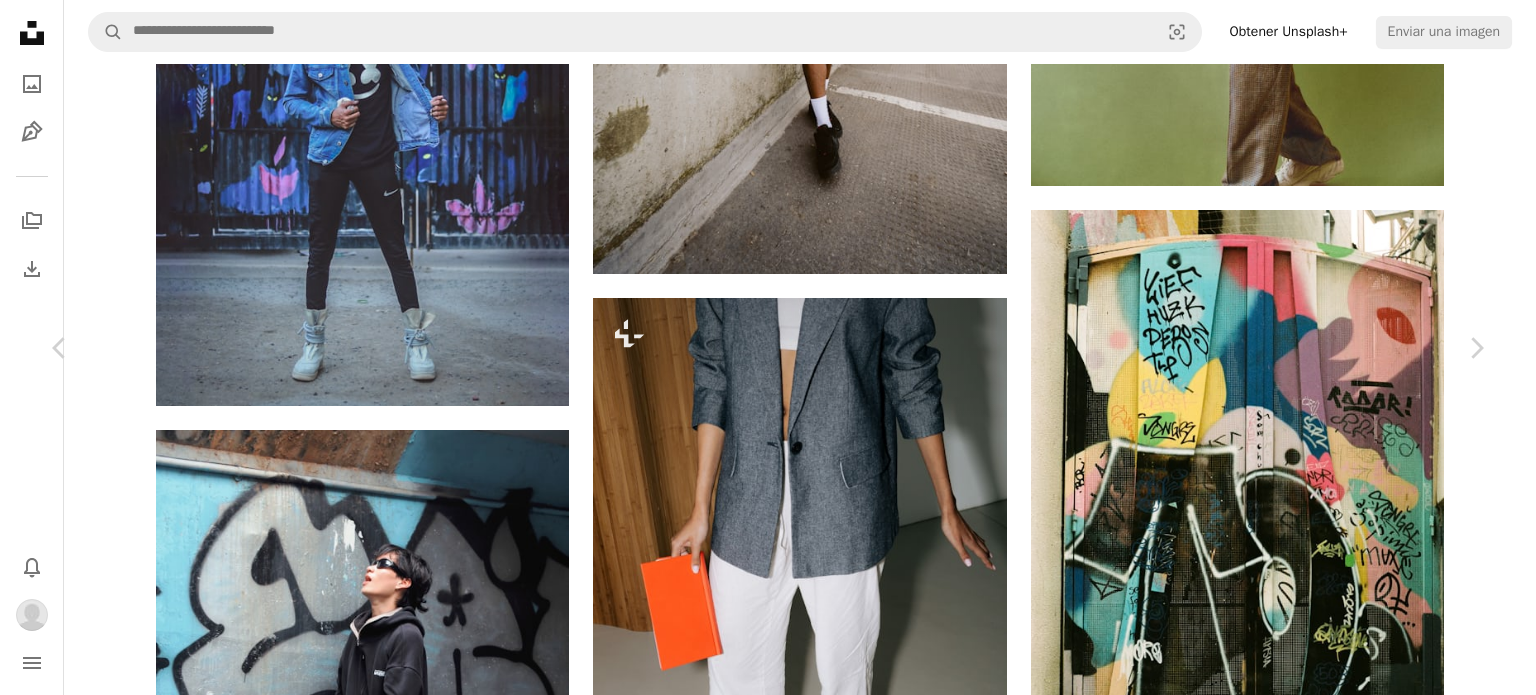 click on "An X shape Chevron left Chevron right [FIRST] [LAST] Disponible para contratación A checkmark inside of a circle A heart A plus sign Editar imagen   Plus sign for Unsplash+ Descargar Chevron down Zoom in Visualizaciones 2028 Descargas 22 A forward-right arrow Compartir Info icon Información More Actions Calendar outlined Publicado el  [DATE] Safety Uso gratuito bajo la  Licencia Unsplash arte Humano cara muchacho masculino bolsa accesorio adolescente chaqueta cabeza bolso accesorios pantalón sentada abrigo peatón manga Explora imágenes premium relacionadas en iStock  |  Ahorra un 20 % con el código UNSPLASH20 Ver más en iStock  ↗️ Imágenes relacionadas A heart A plus sign [FIRST] [LAST] Disponible para contratación A checkmark inside of a circle Arrow pointing down A heart A plus sign [FIRST] [LAST] Disponible para contratación A checkmark inside of a circle Arrow pointing down Plus sign for Unsplash+ A heart A plus sign [FIRST] [LAST] Para  Unsplash+ A lock   Descargar A heart" at bounding box center (768, 3881) 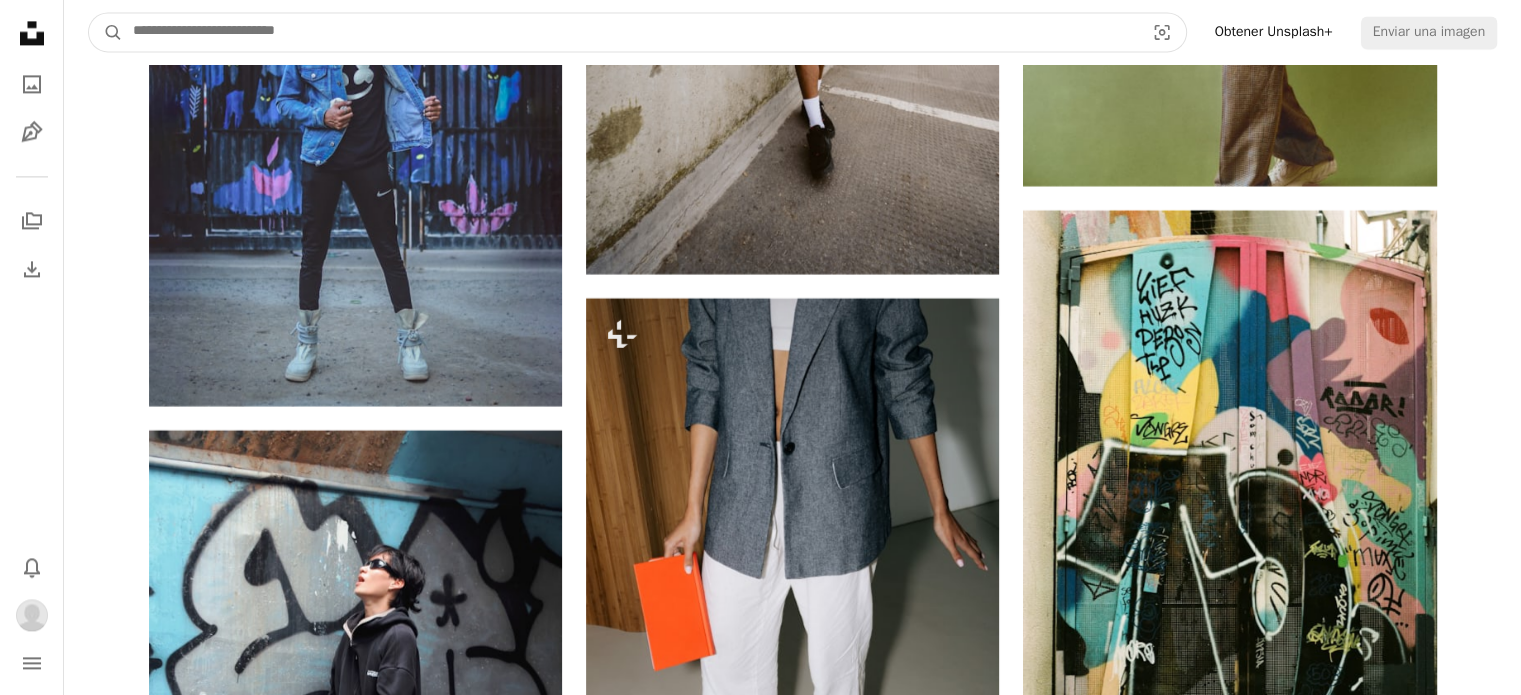click at bounding box center [630, 32] 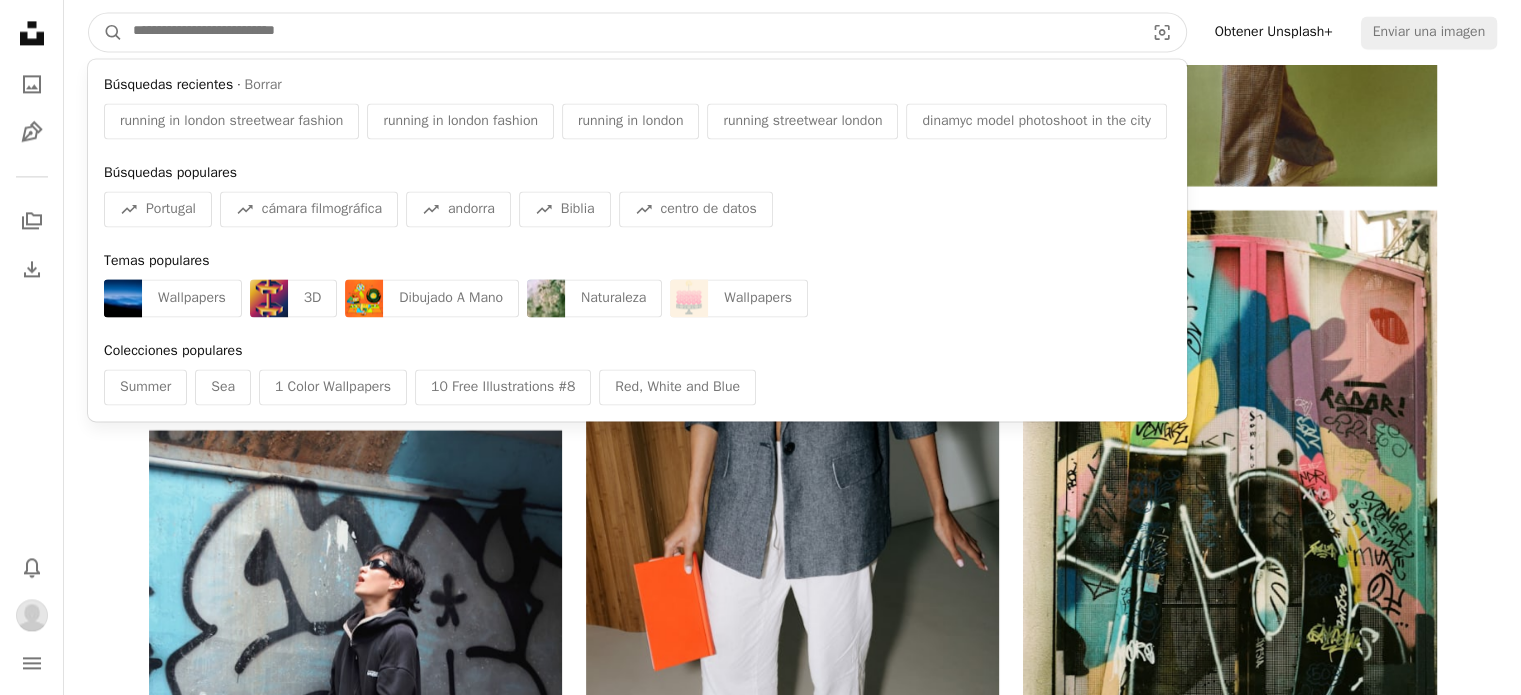 click at bounding box center [630, 32] 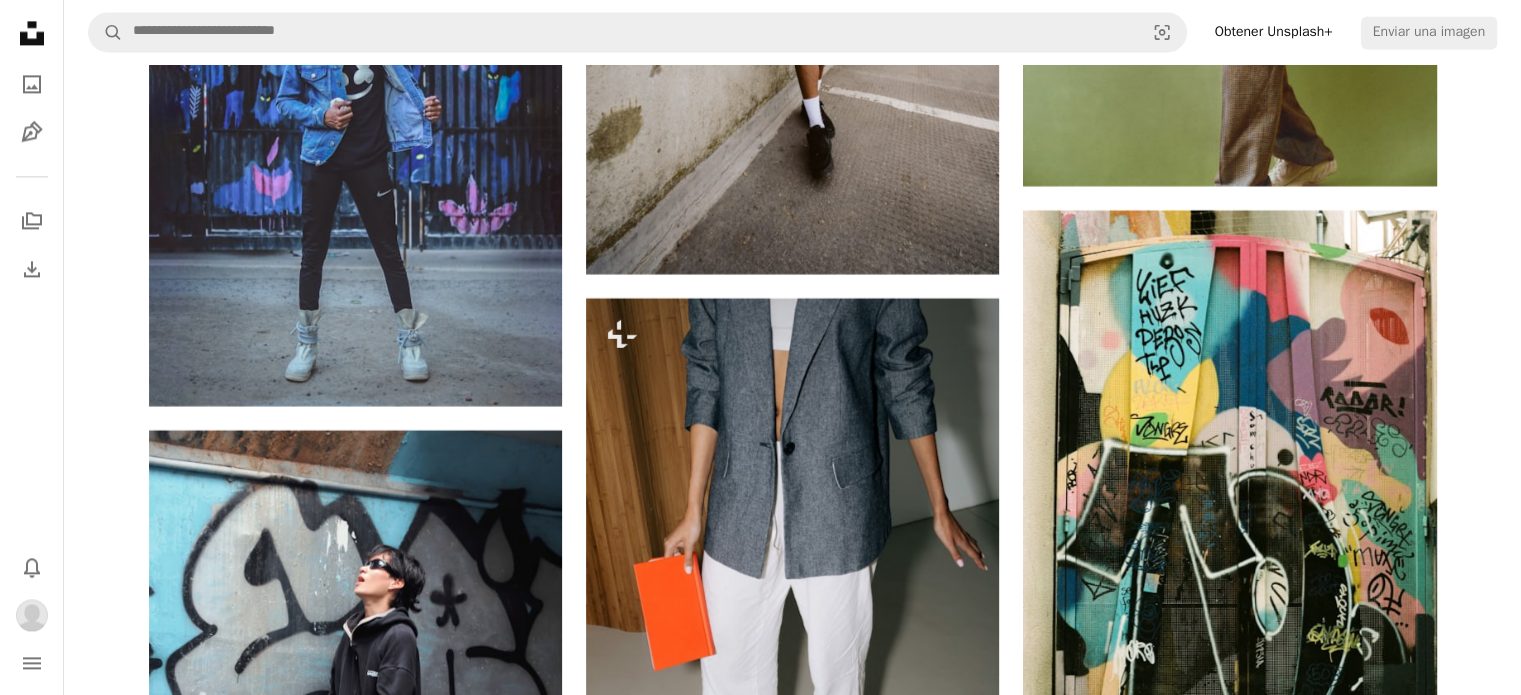 click on "A heart A plus sign Editar imagen   Plus sign for Unsplash+ Descargar Chevron down Zoom in Visualizaciones 441.275 Descargas 714 Presentado en Fotos A forward-right arrow Compartir Info icon Información More Actions Calendar outlined Publicado el  [DATE] Camera FUJIFILM, X-T3 Safety Uso gratuito bajo la  Licencia Unsplash Humano gente azul ropa piel vehículo militar transporte camino zapato atavío vaqueros denim casco pantalón calzado acera uniforme militar acera shorts Explora imágenes premium relacionadas en iStock  |  Ahorra un 20 % con el código UNSPLASH20 Ver más en iStock  ↗️ Imágenes relacionadas A heart A plus sign [FIRST] [LAST] Arrow pointing down A heart A plus sign [FIRST] [LAST] Disponible para contratación A checkmark inside of a circle Arrow pointing down Plus sign for Unsplash+ A heart A plus sign [FIRST] [LAST] Para  Unsplash+ A lock   Descargar Plus sign for Unsplash+ A heart A plus sign [FIRST] [LAST] Para  Unsplash+ A lock   Descargar A heart" at bounding box center (792, -7232) 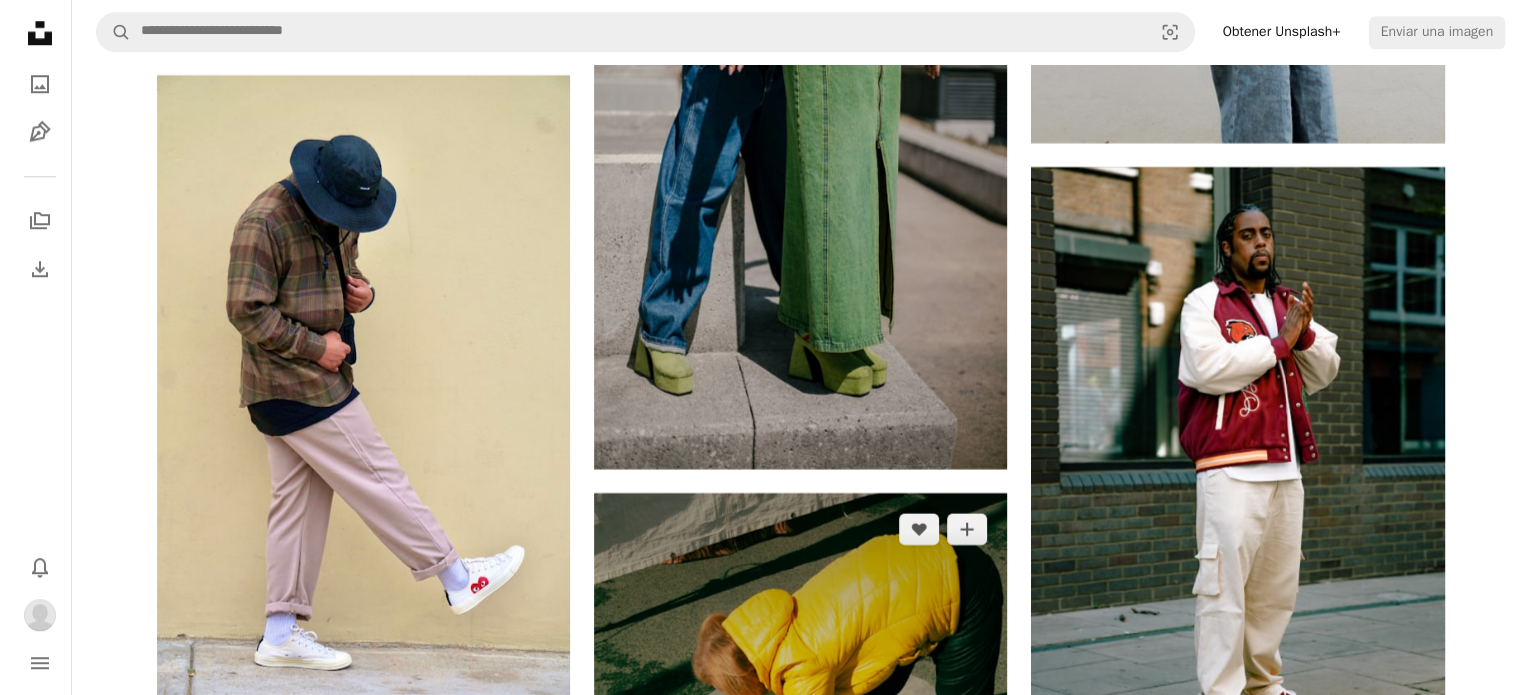 scroll, scrollTop: 24800, scrollLeft: 0, axis: vertical 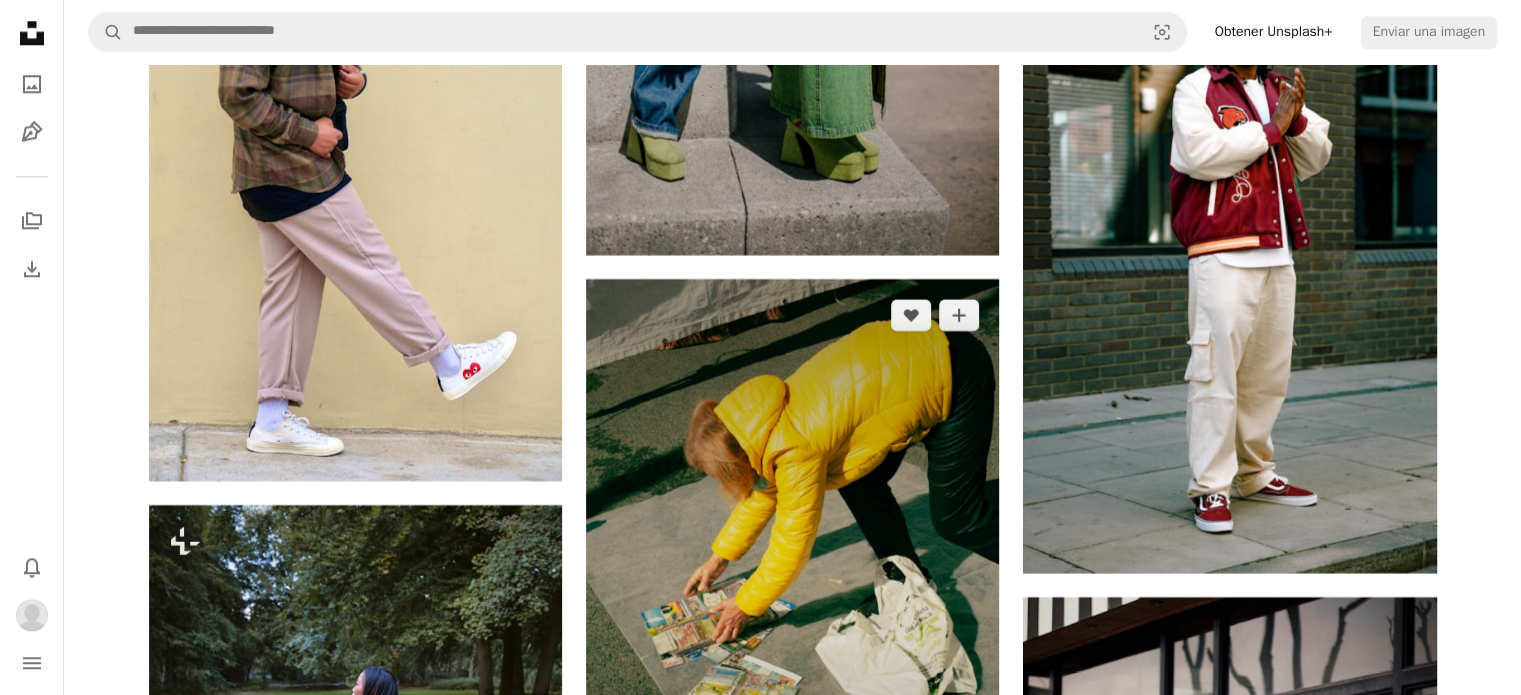 click at bounding box center [792, 589] 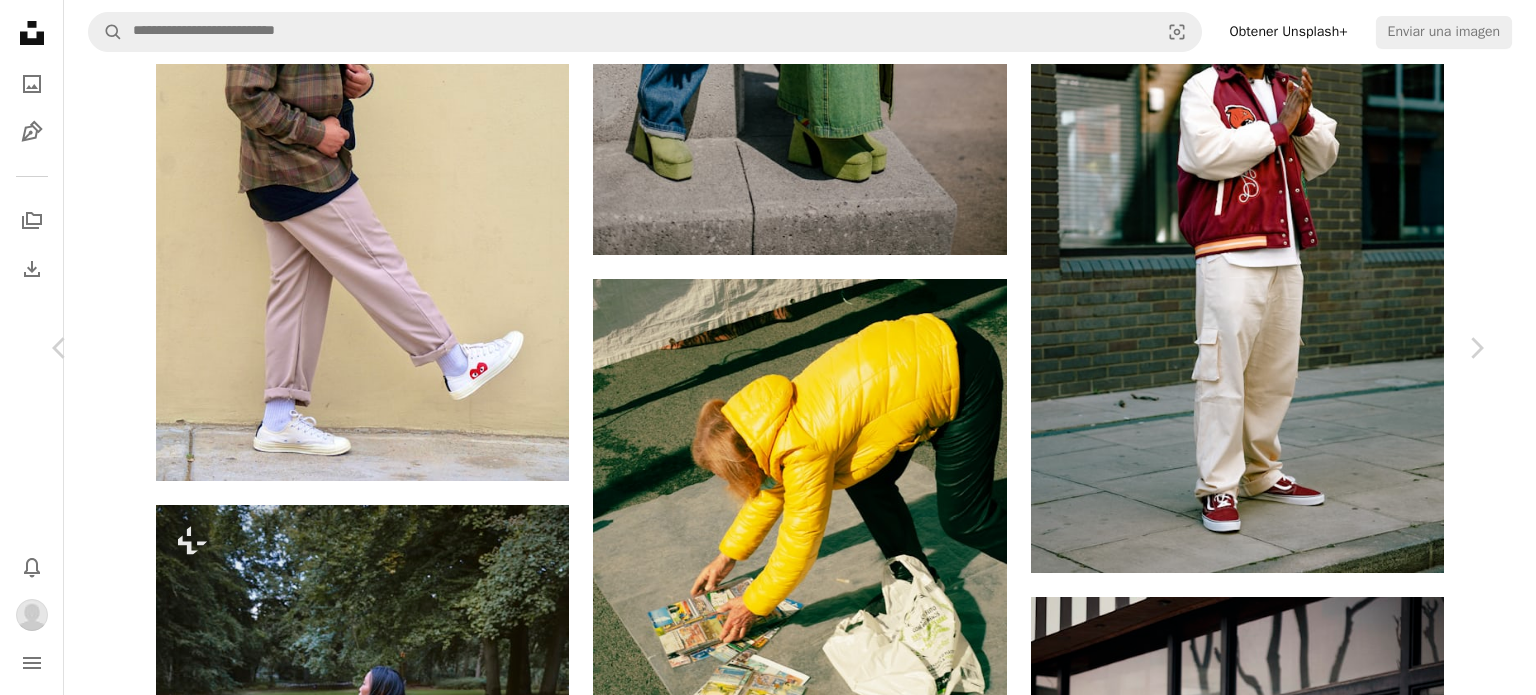 scroll, scrollTop: 13772, scrollLeft: 0, axis: vertical 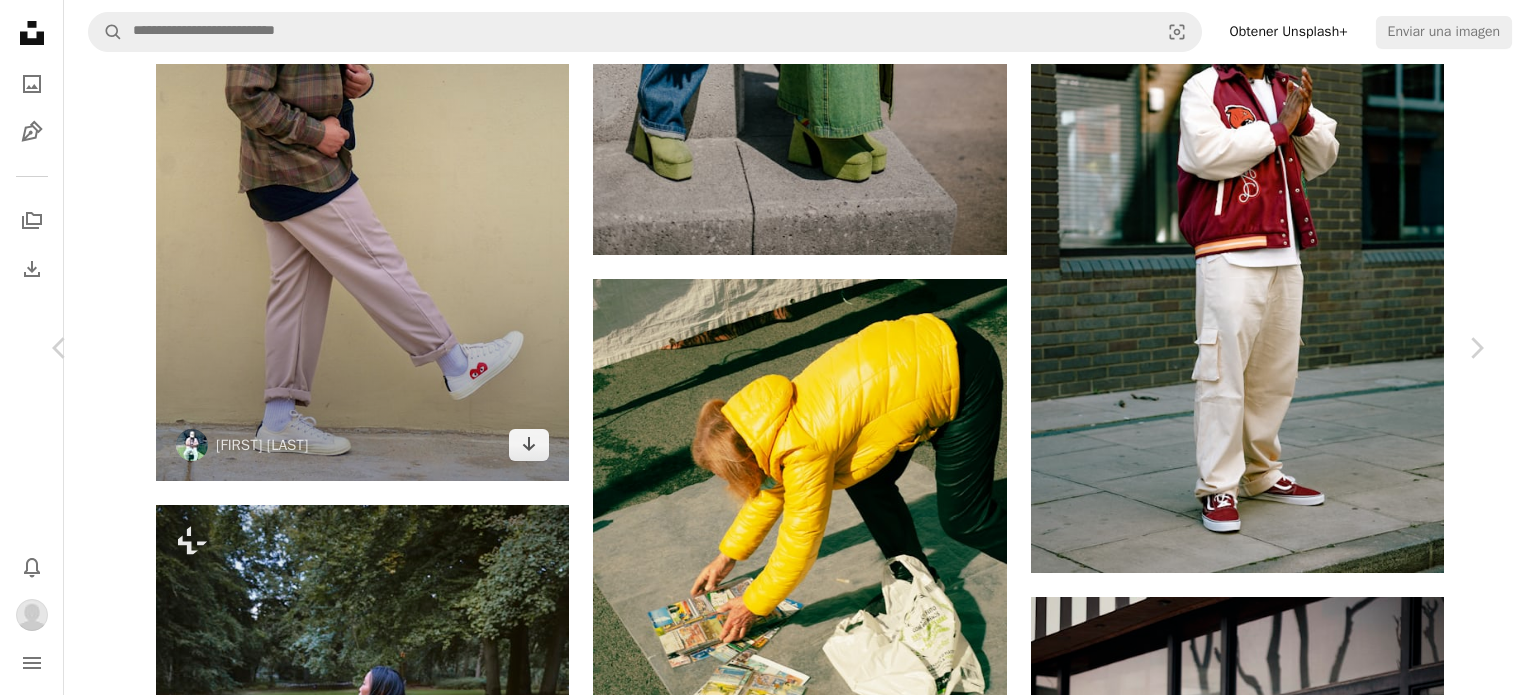 click on "An X shape" at bounding box center (20, 20) 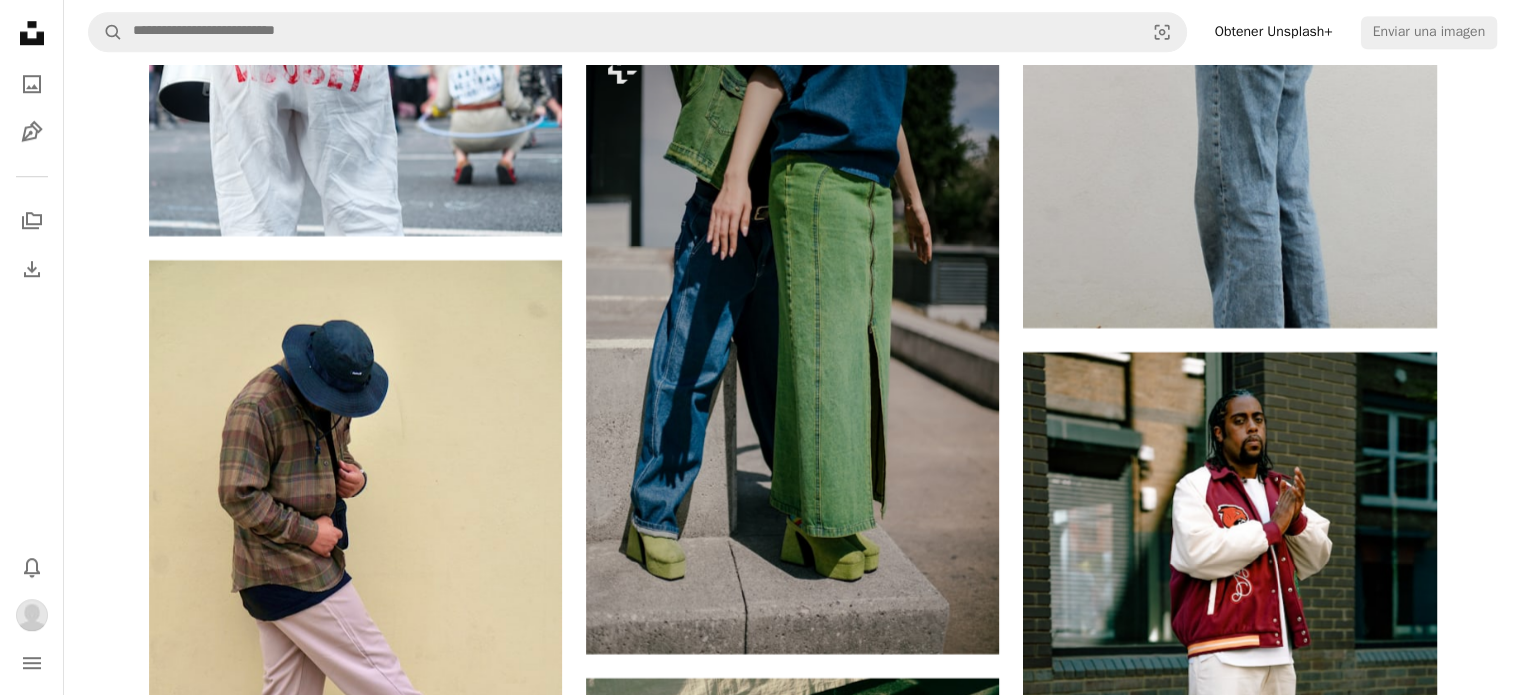 scroll, scrollTop: 24400, scrollLeft: 0, axis: vertical 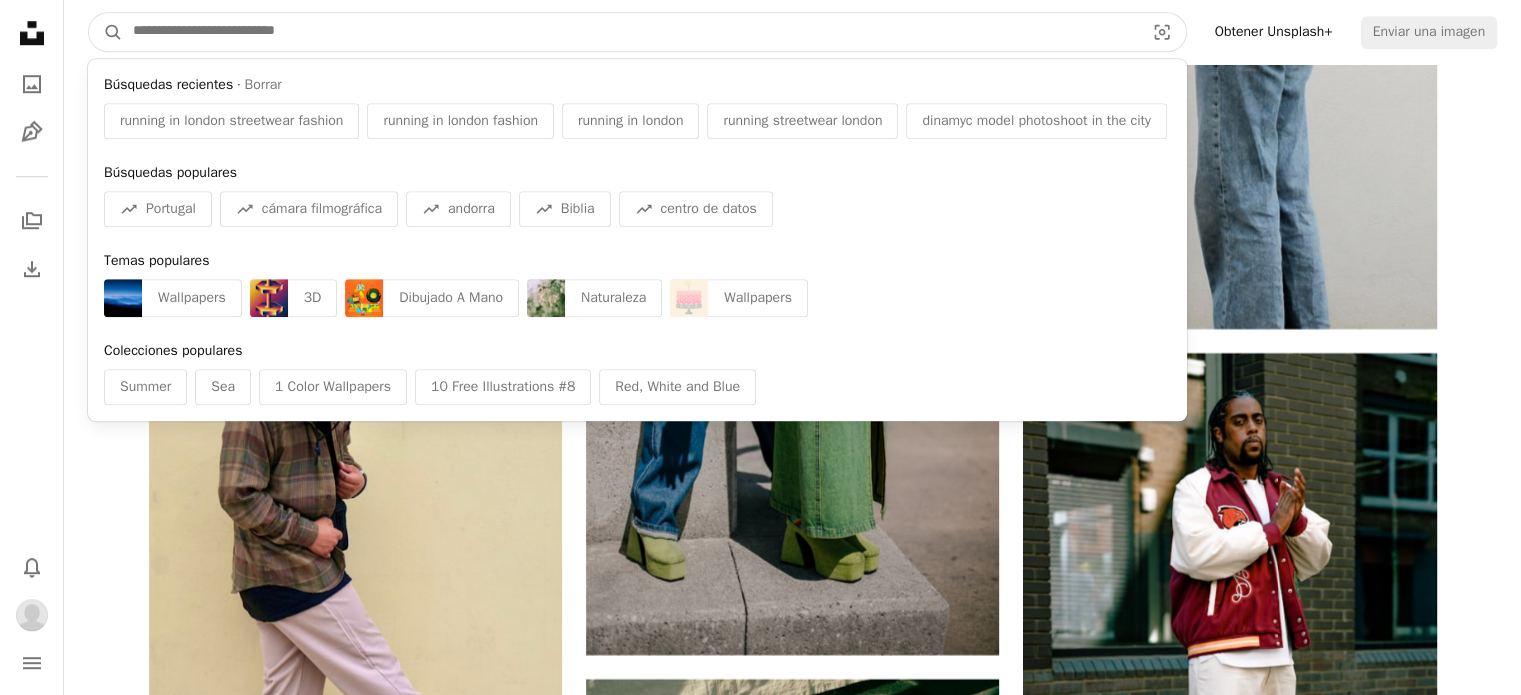 click at bounding box center [630, 32] 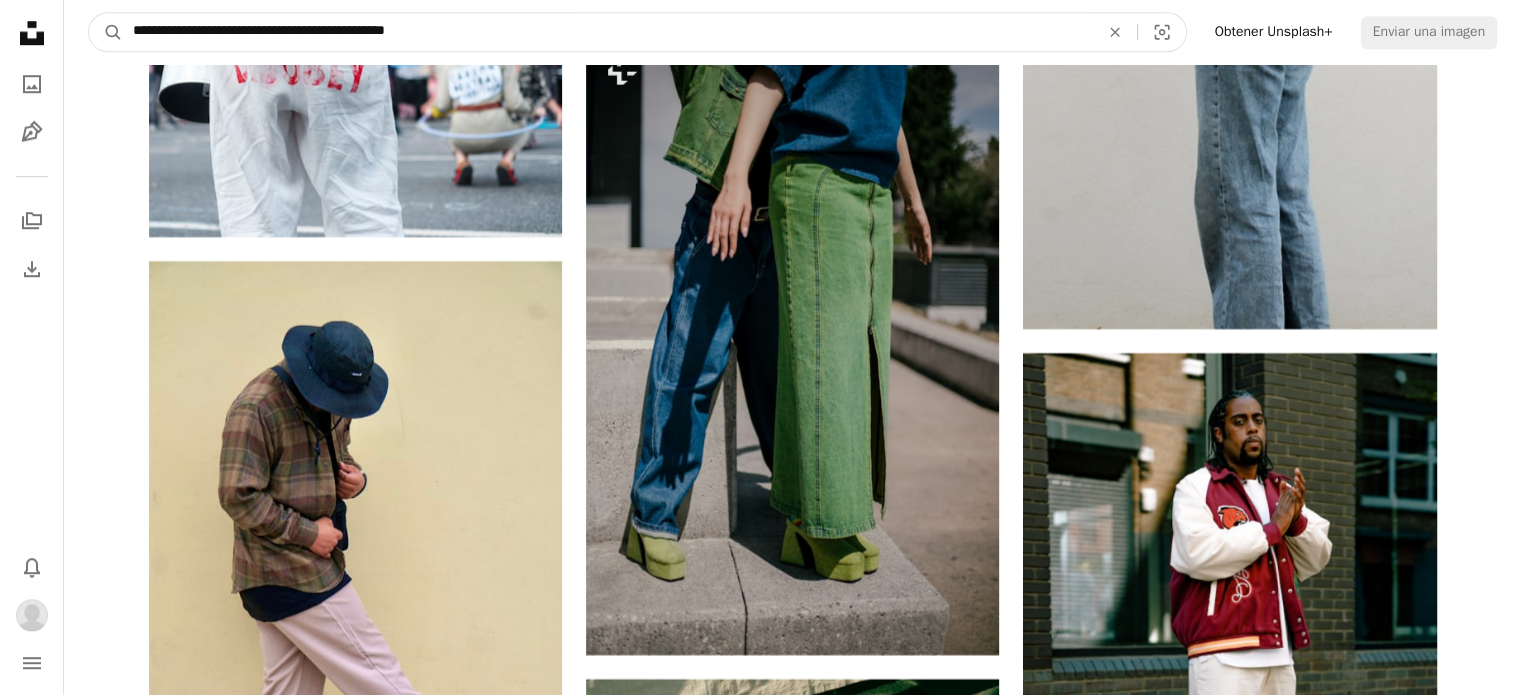 type on "**********" 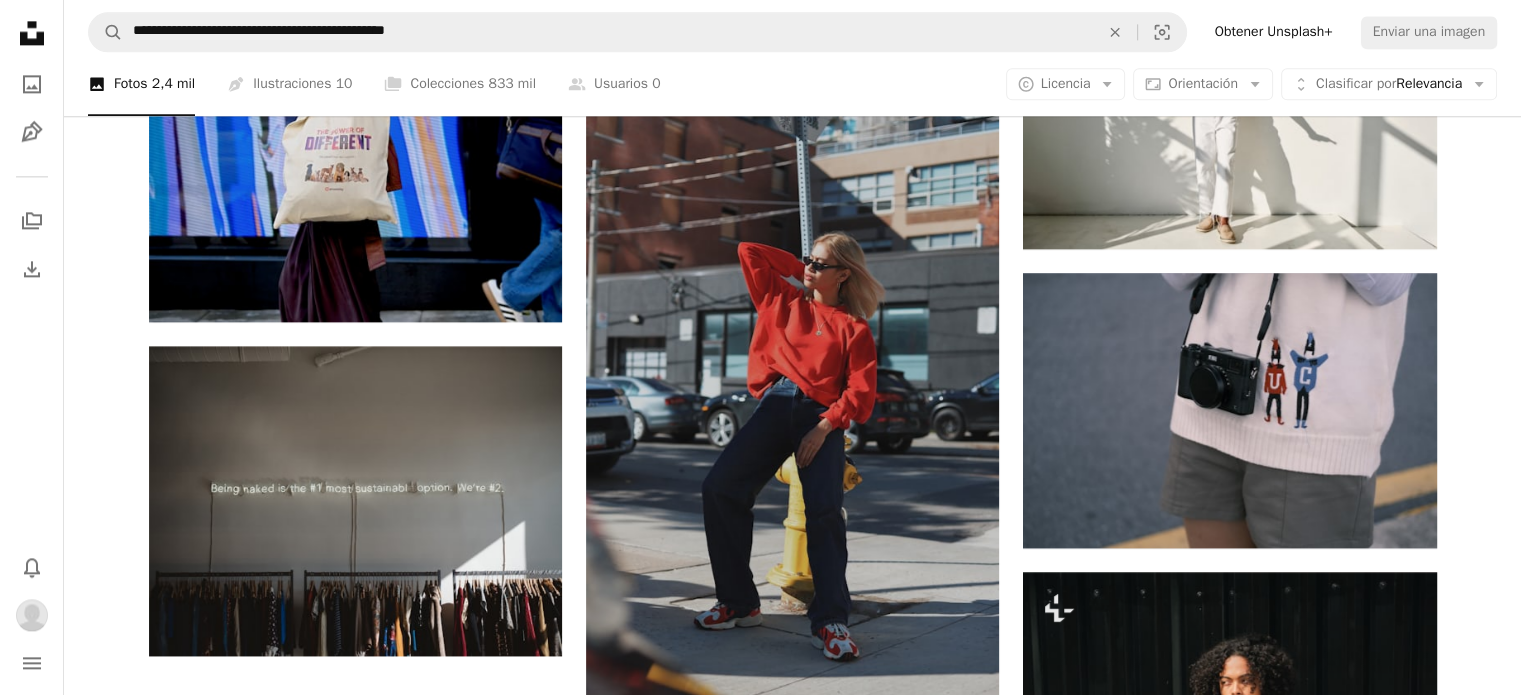 scroll, scrollTop: 3000, scrollLeft: 0, axis: vertical 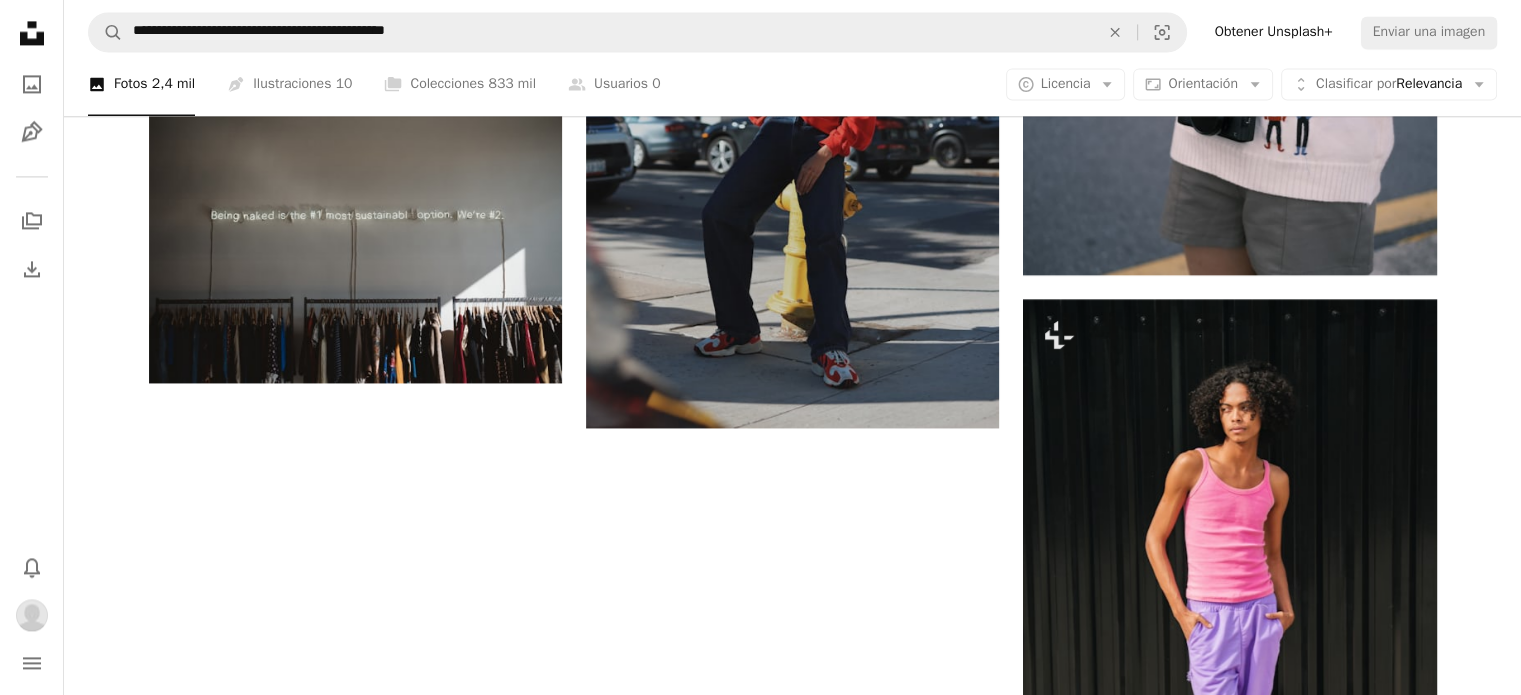 click on "Cargar más" at bounding box center (793, 1572) 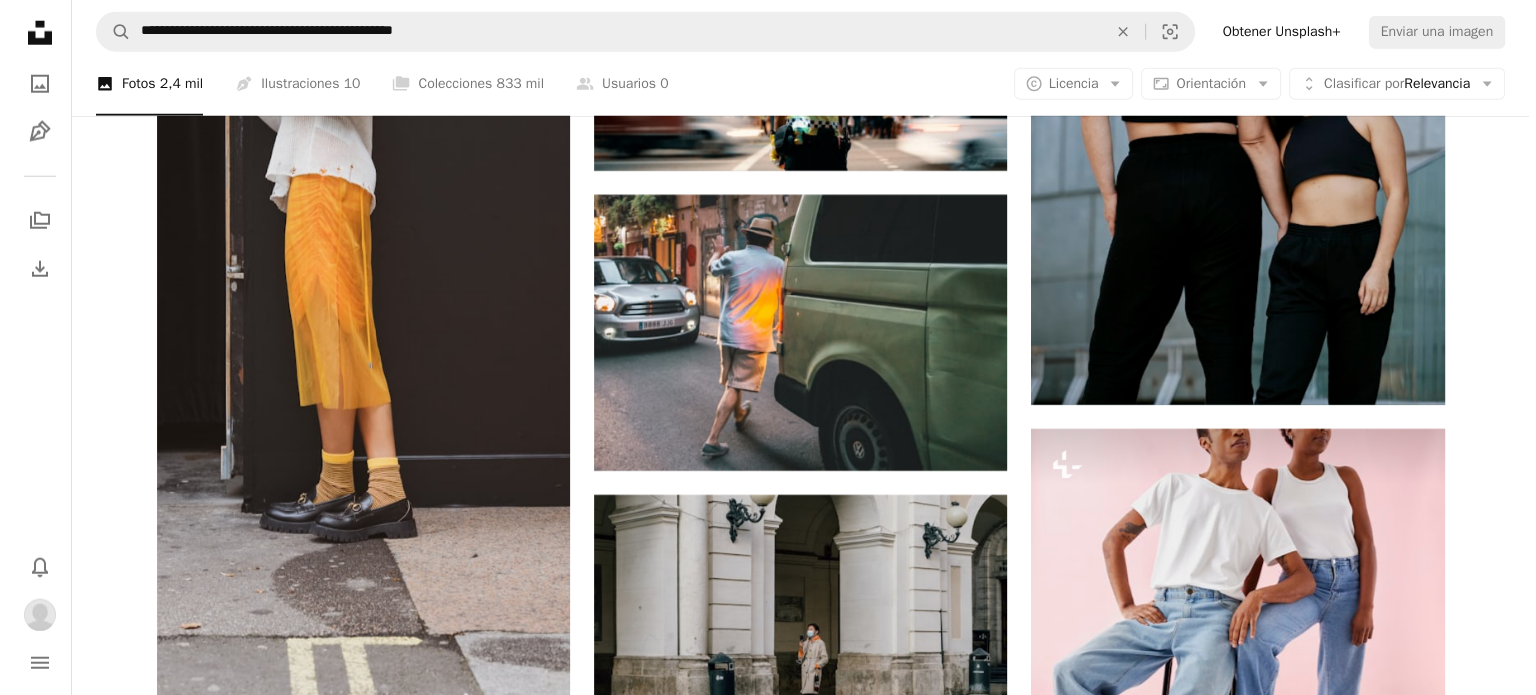 scroll, scrollTop: 5500, scrollLeft: 0, axis: vertical 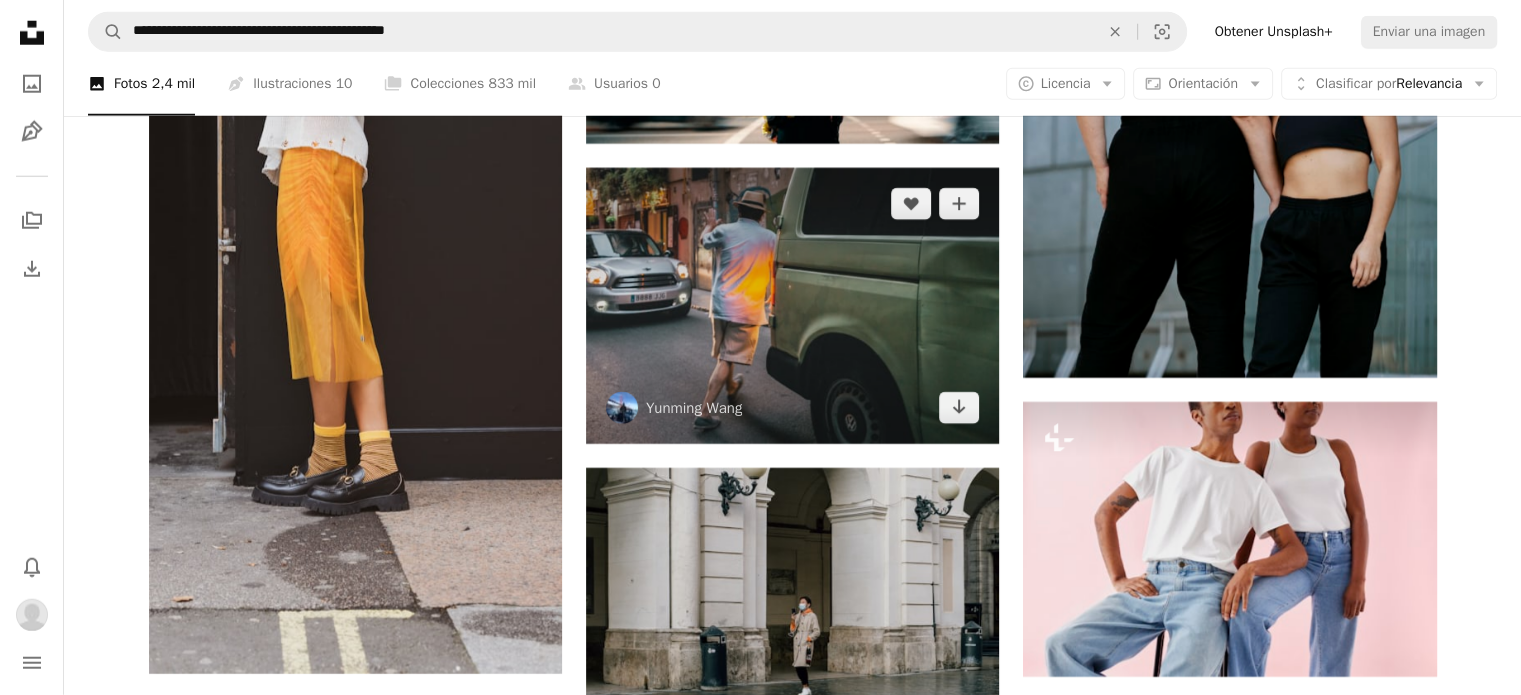 click at bounding box center [792, 305] 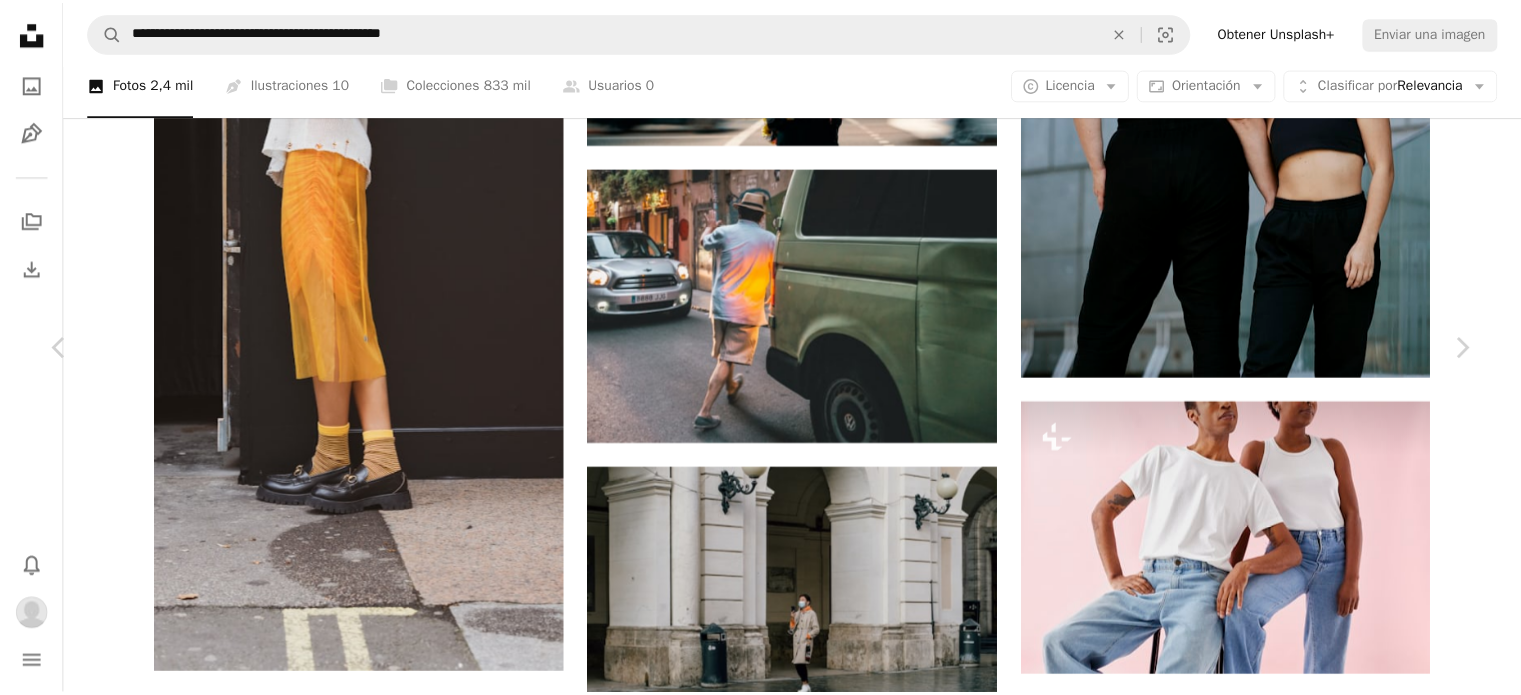 scroll, scrollTop: 3500, scrollLeft: 0, axis: vertical 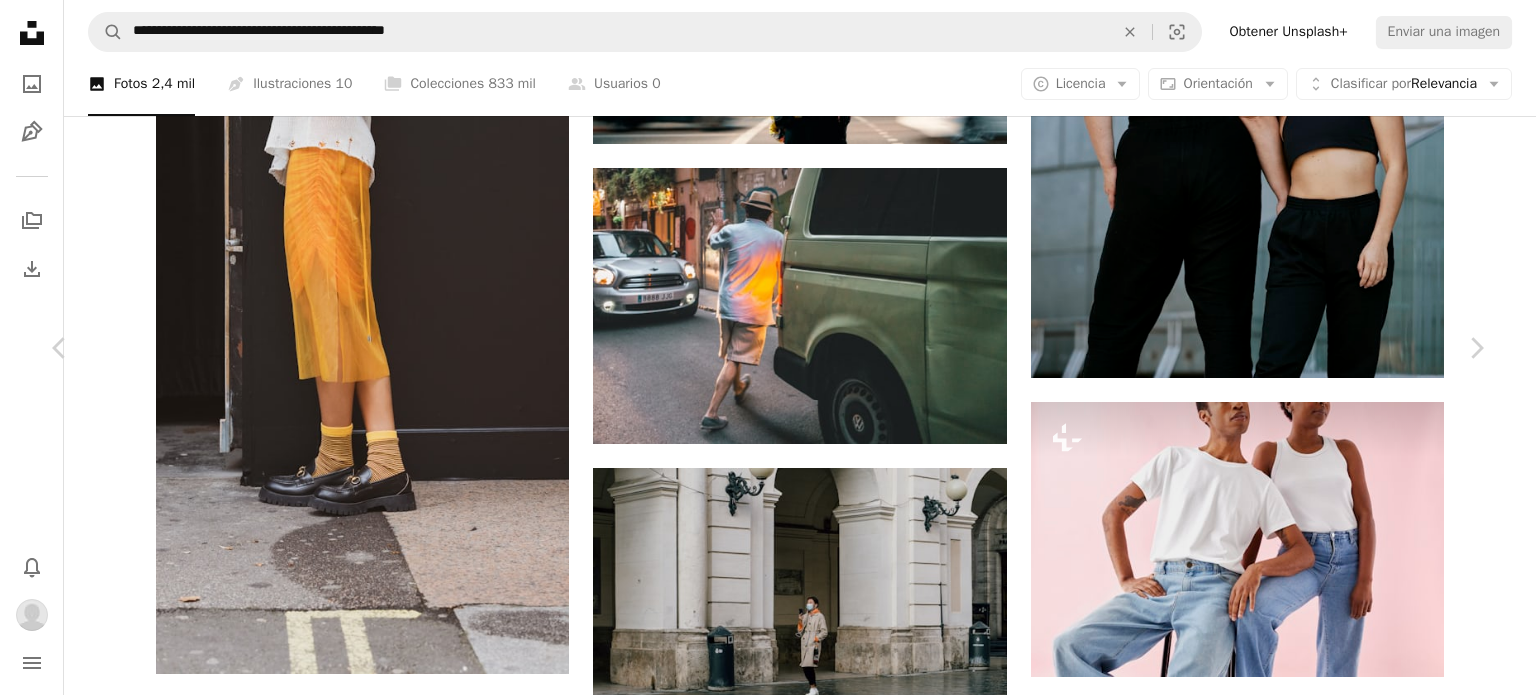 click on "An X shape" at bounding box center [20, 20] 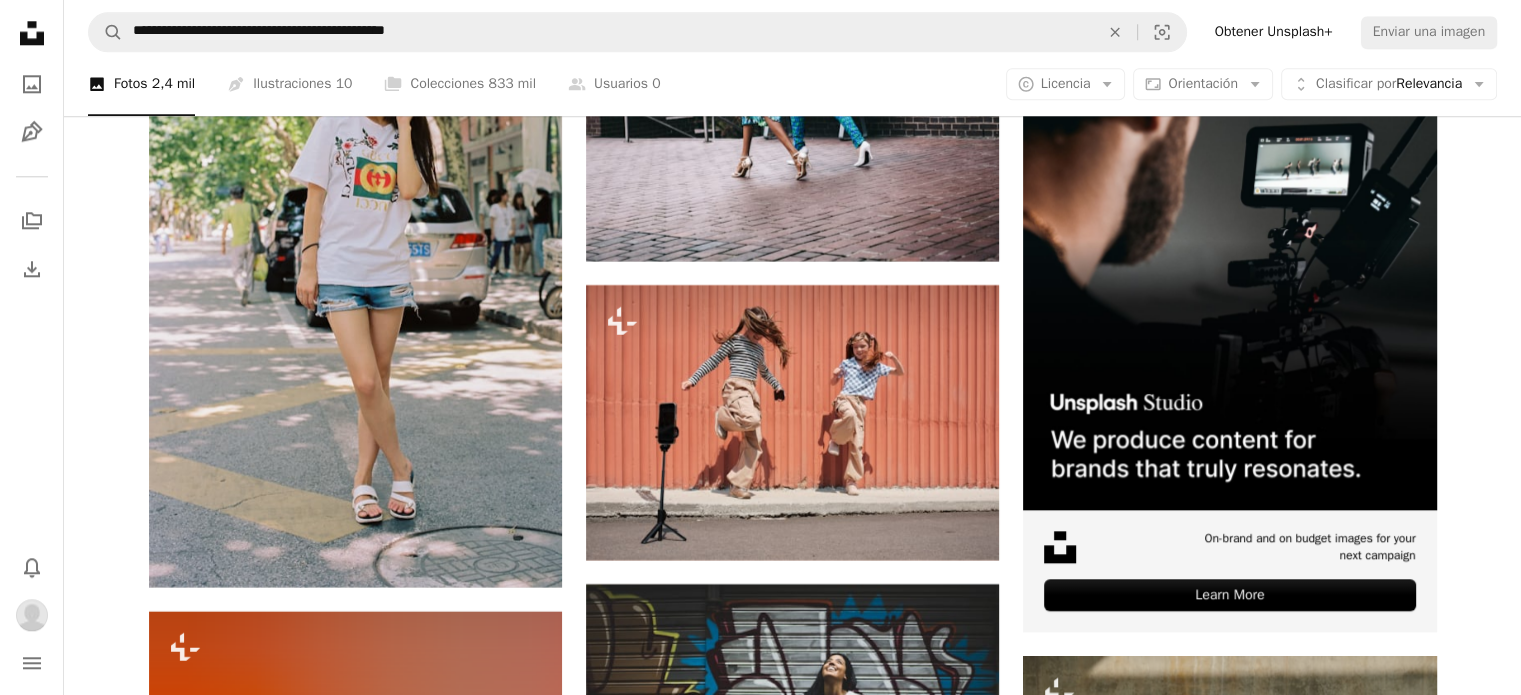 scroll, scrollTop: 10200, scrollLeft: 0, axis: vertical 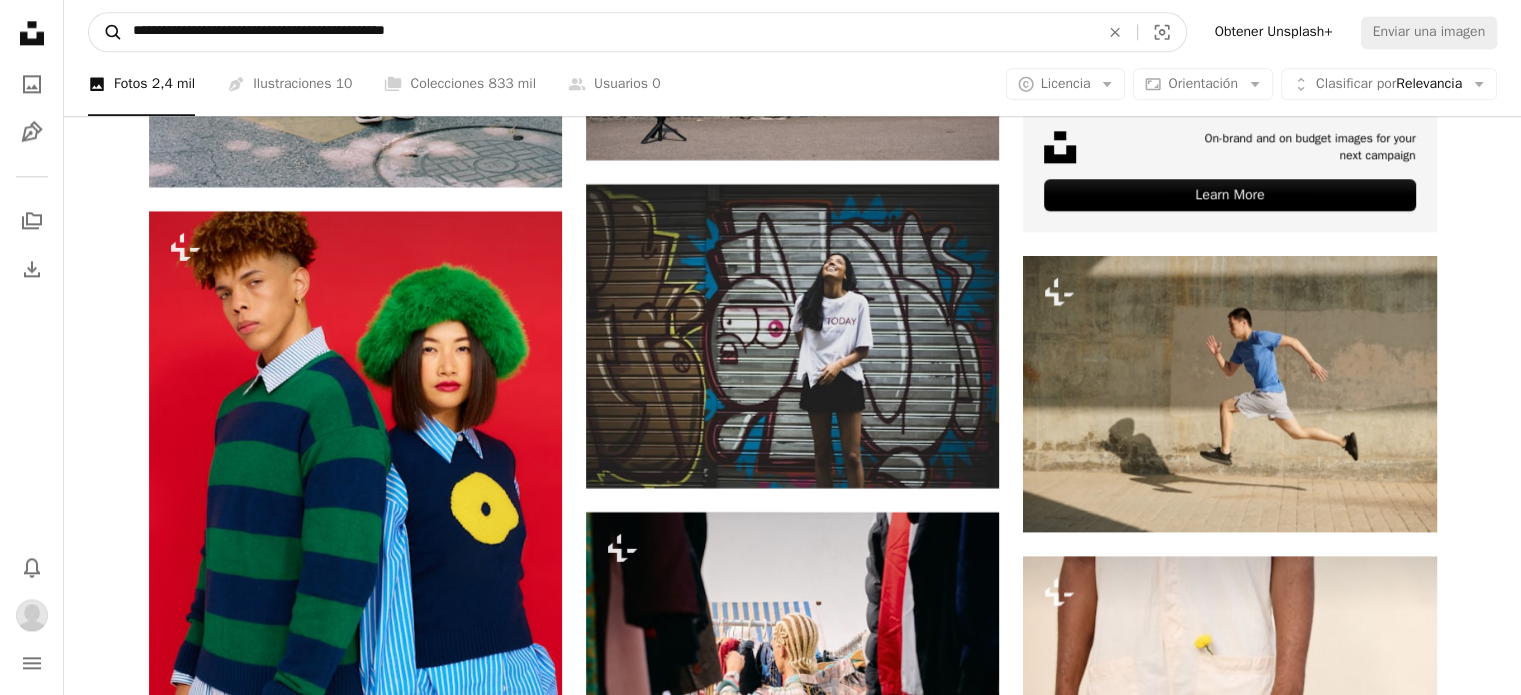 drag, startPoint x: 203, startPoint y: 32, endPoint x: 112, endPoint y: 33, distance: 91.00549 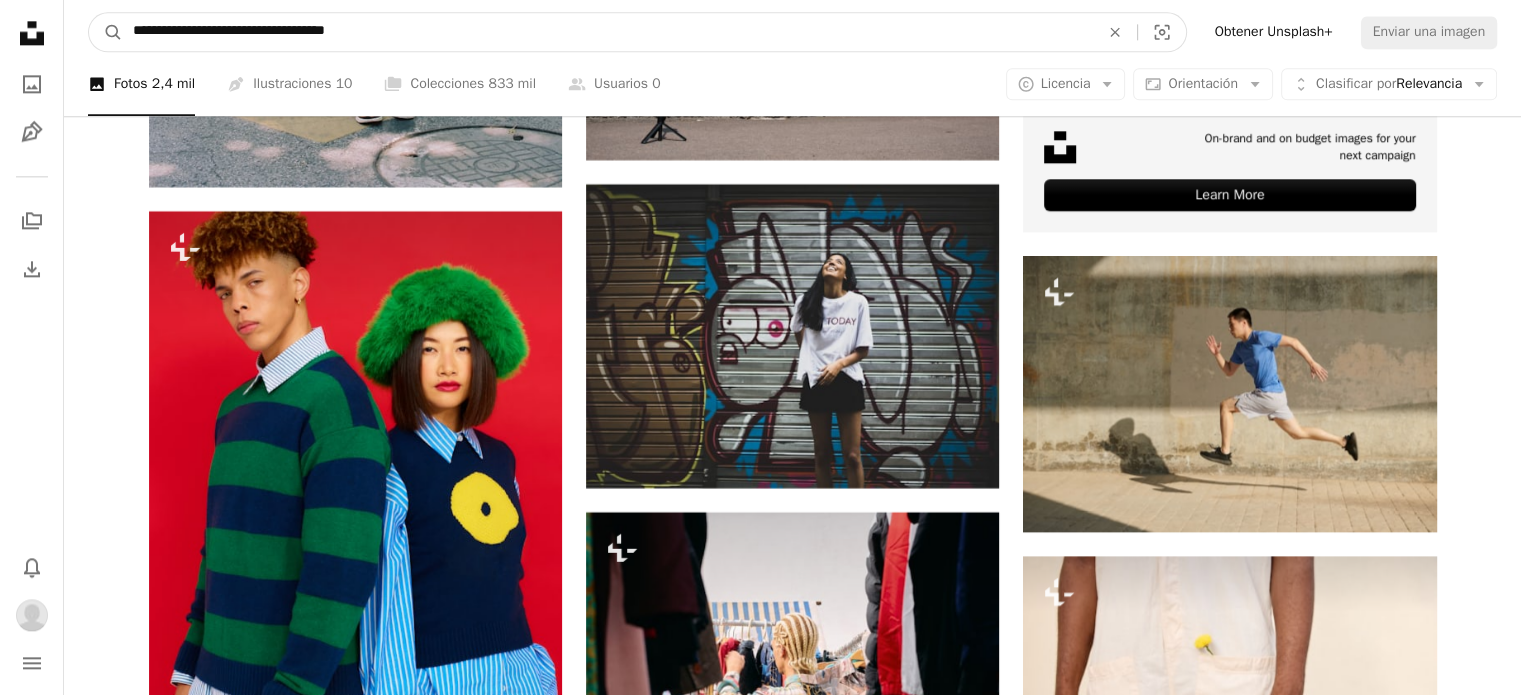 drag, startPoint x: 178, startPoint y: 32, endPoint x: 86, endPoint y: 36, distance: 92.086914 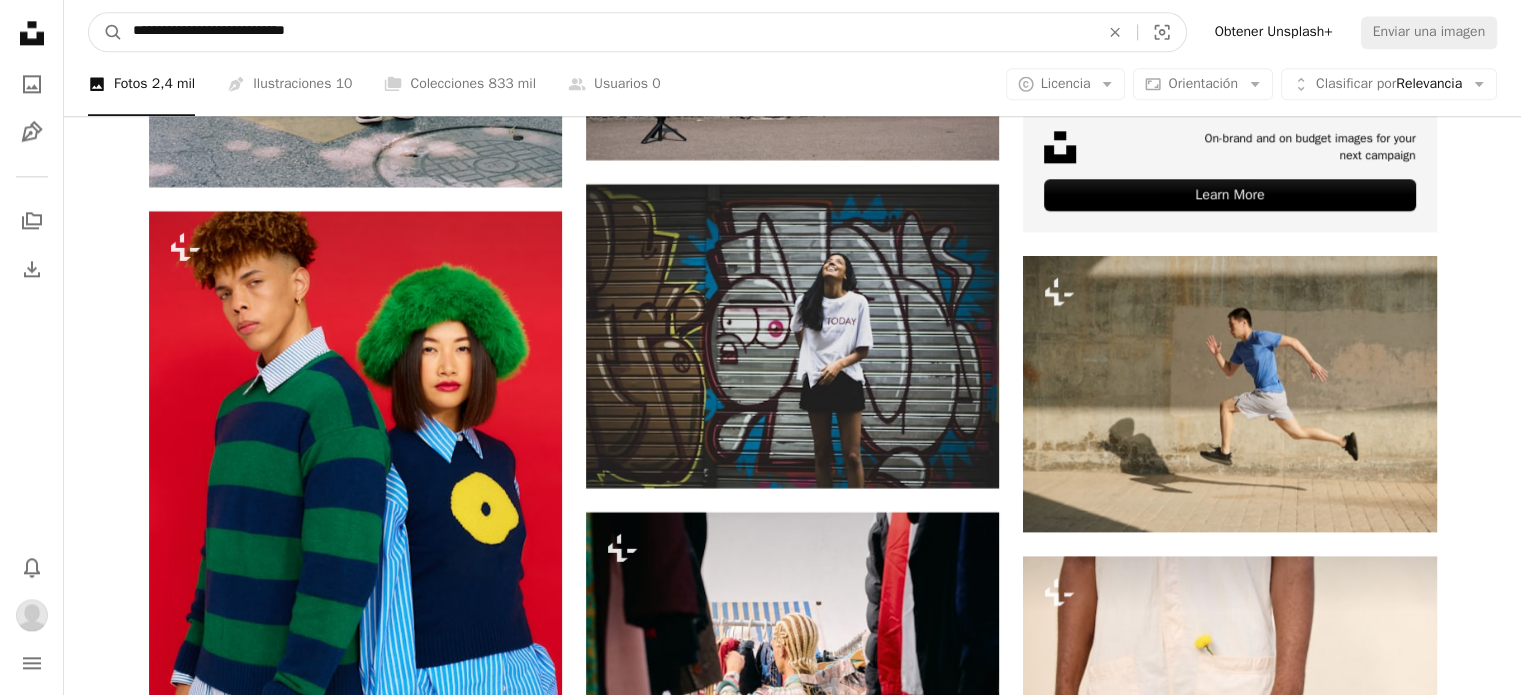 click on "**********" at bounding box center [608, 32] 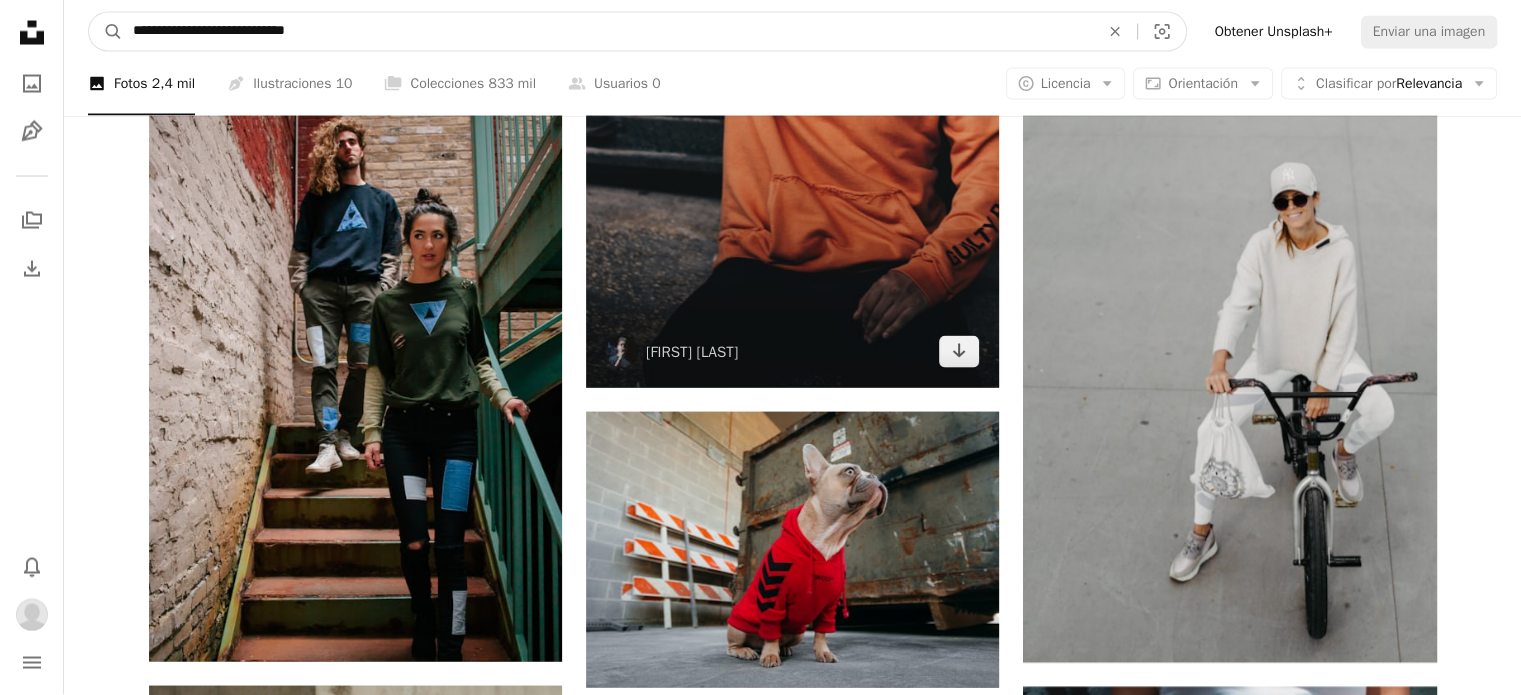 scroll, scrollTop: 11600, scrollLeft: 0, axis: vertical 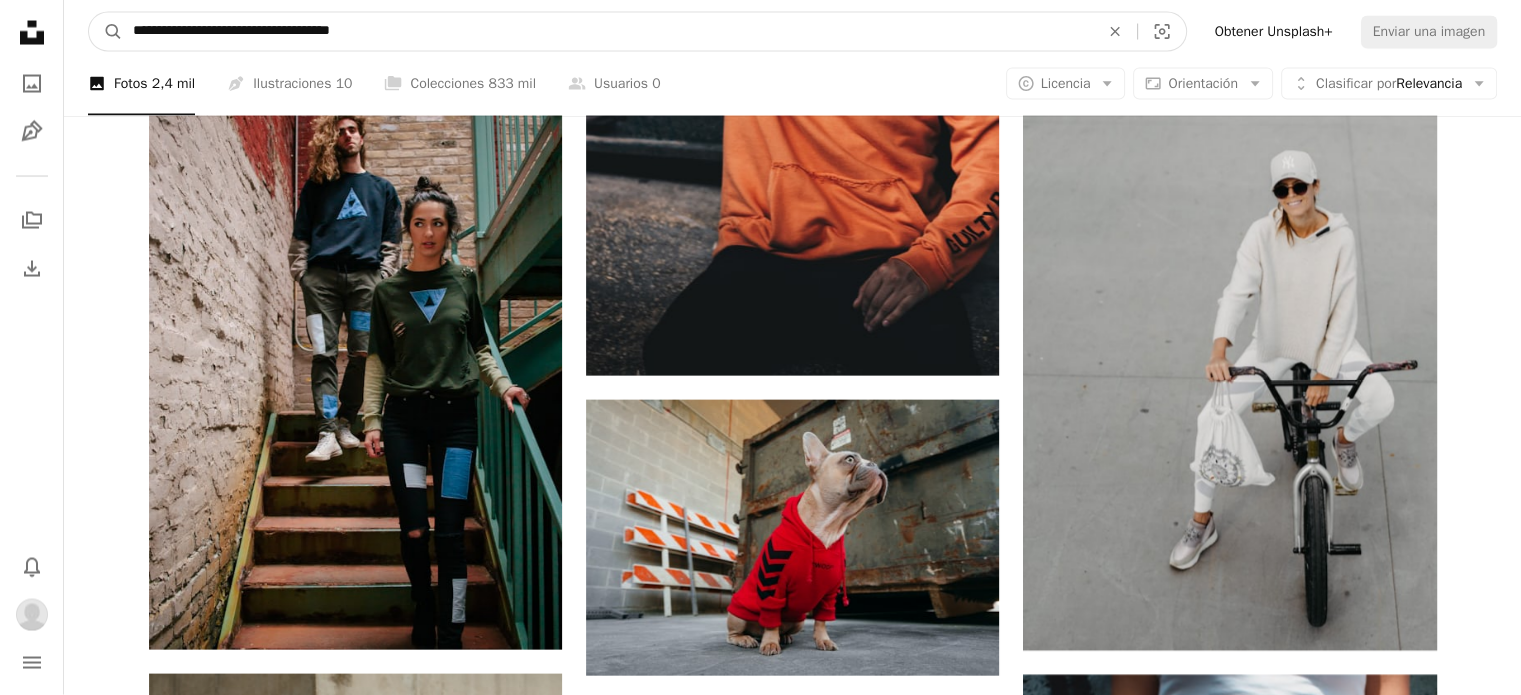 type on "**********" 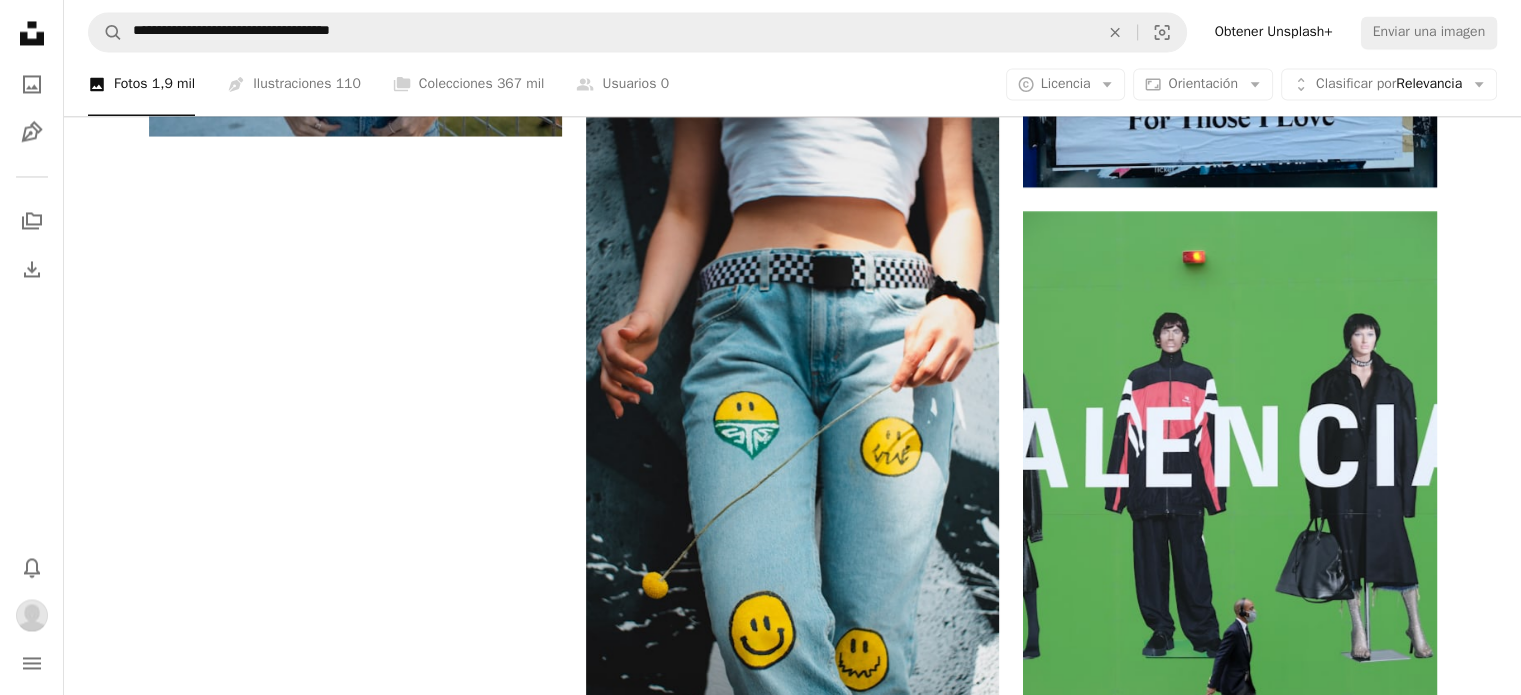 scroll, scrollTop: 3900, scrollLeft: 0, axis: vertical 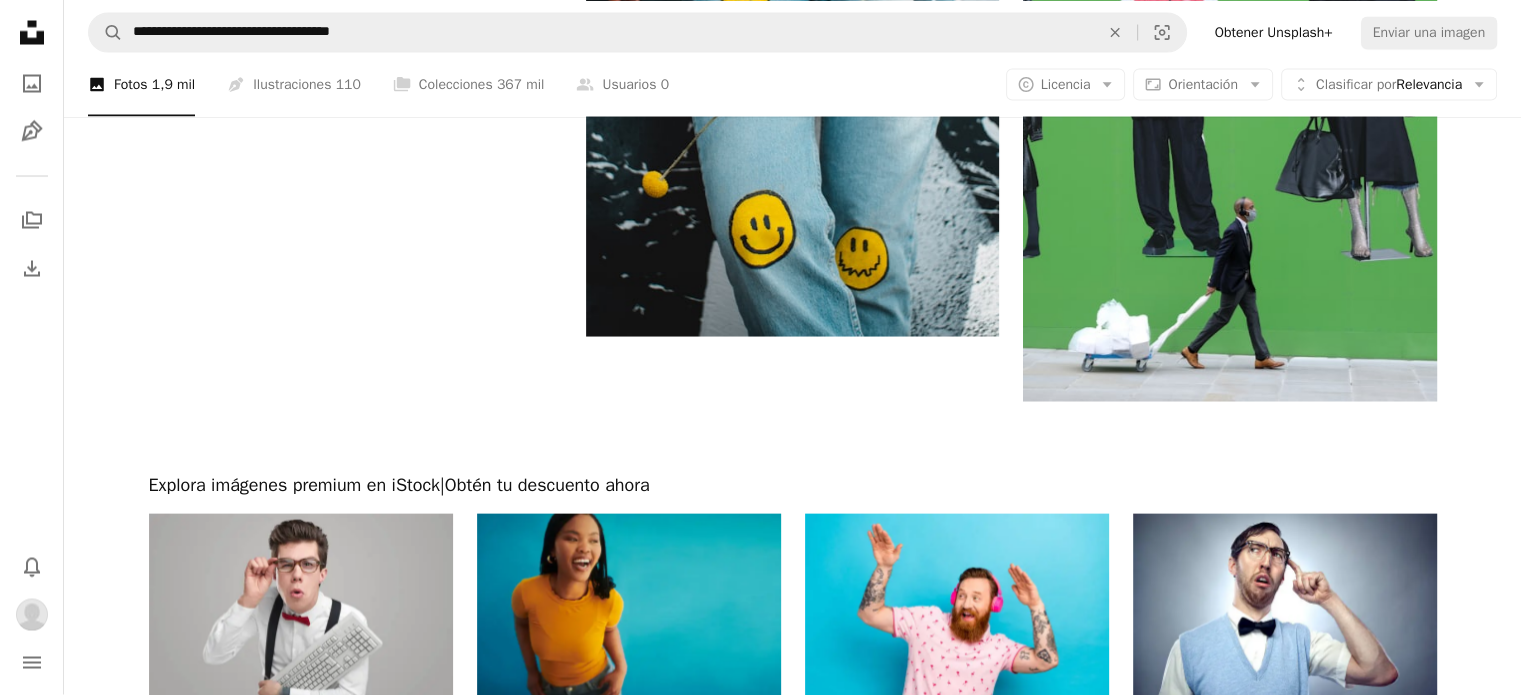 click on "Cargar más" at bounding box center [793, 1055] 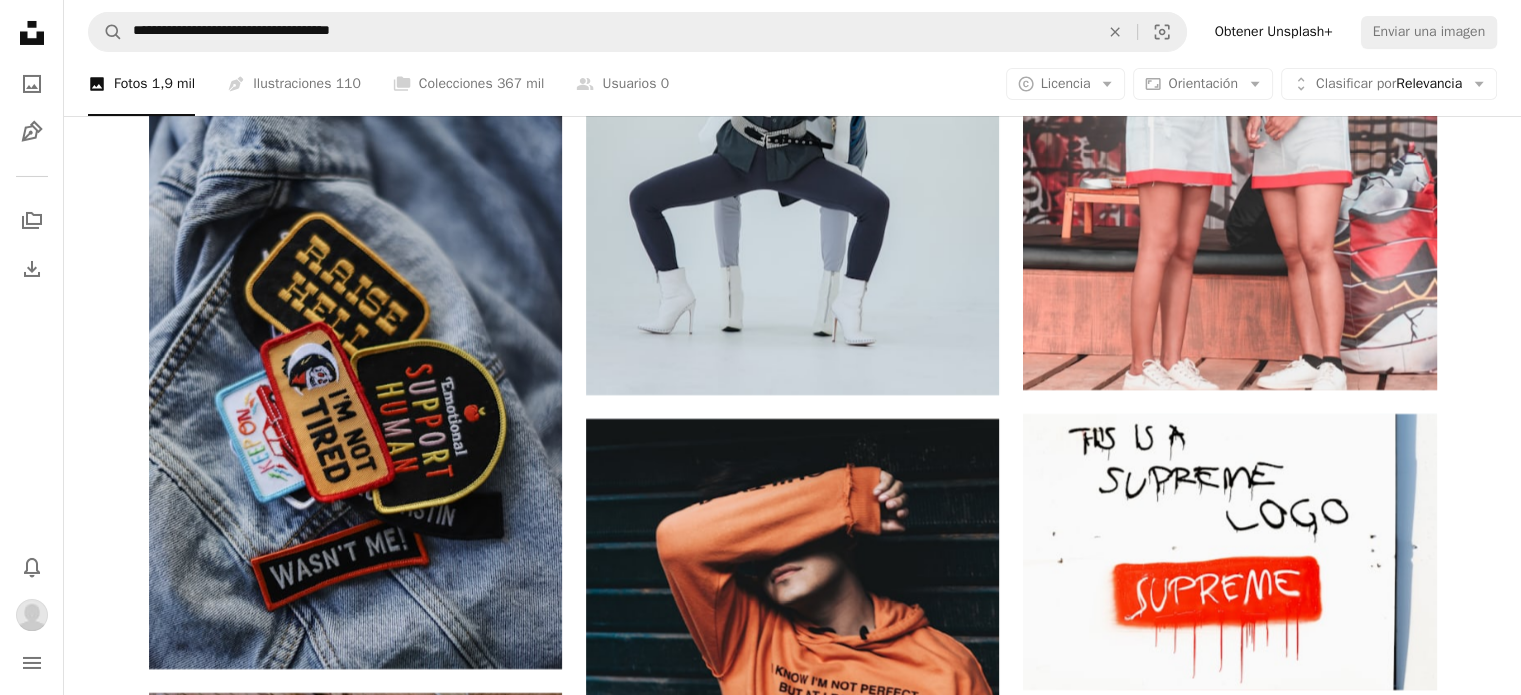 scroll, scrollTop: 7700, scrollLeft: 0, axis: vertical 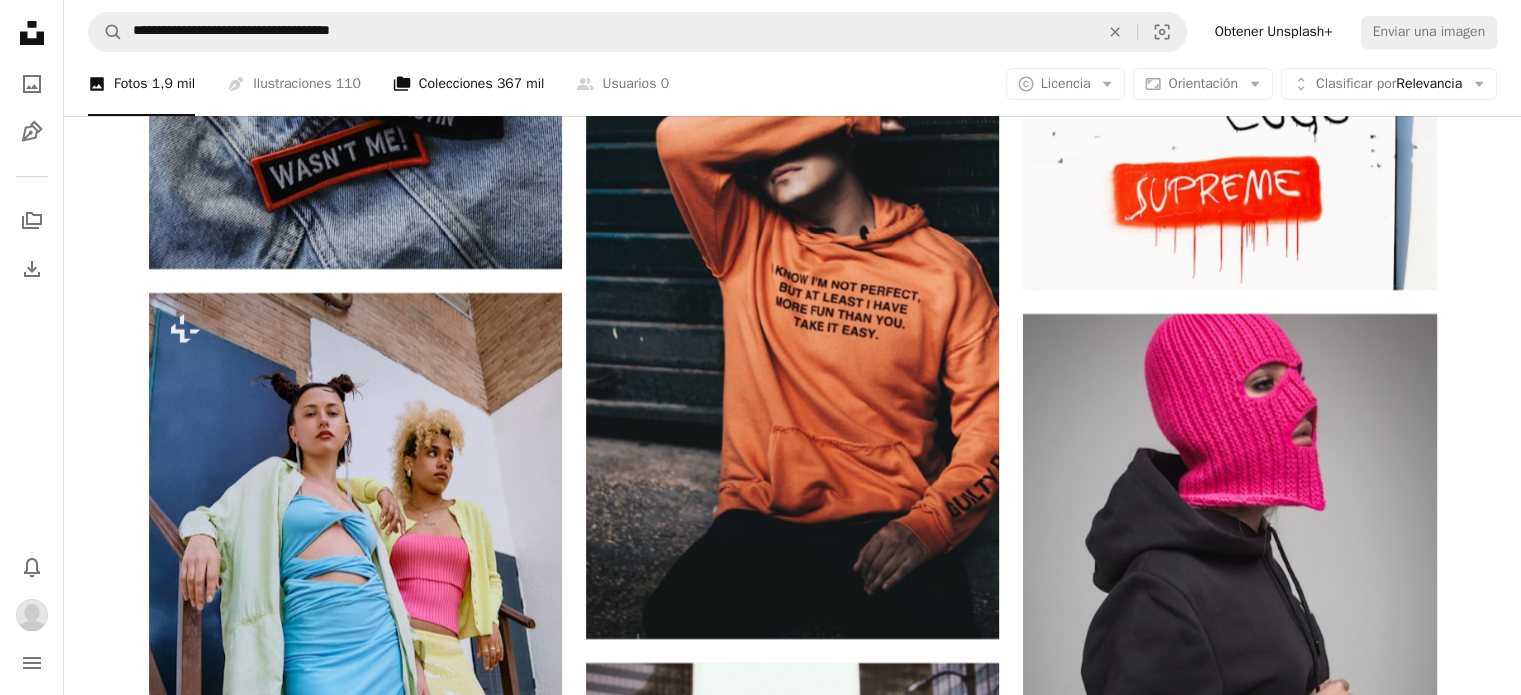 click on "367 mil" at bounding box center [521, 84] 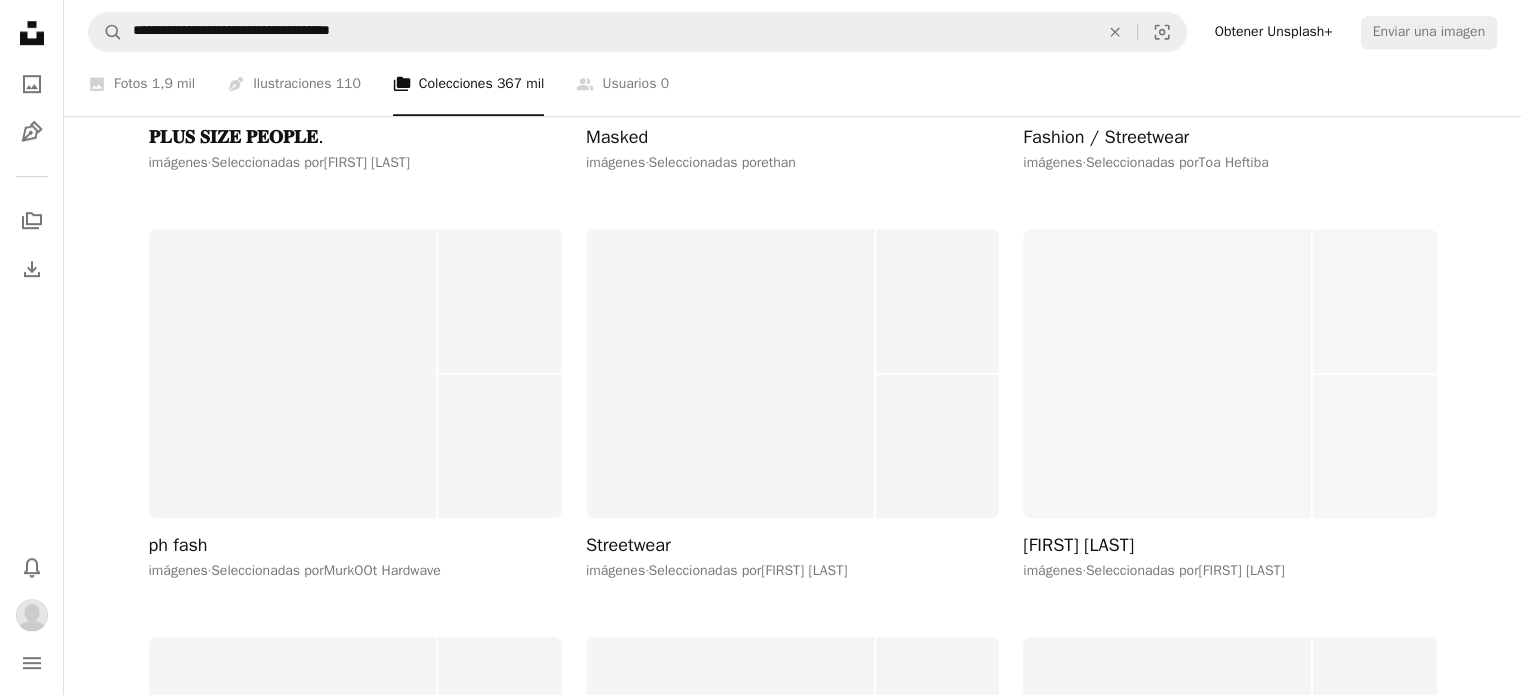 scroll, scrollTop: 1300, scrollLeft: 0, axis: vertical 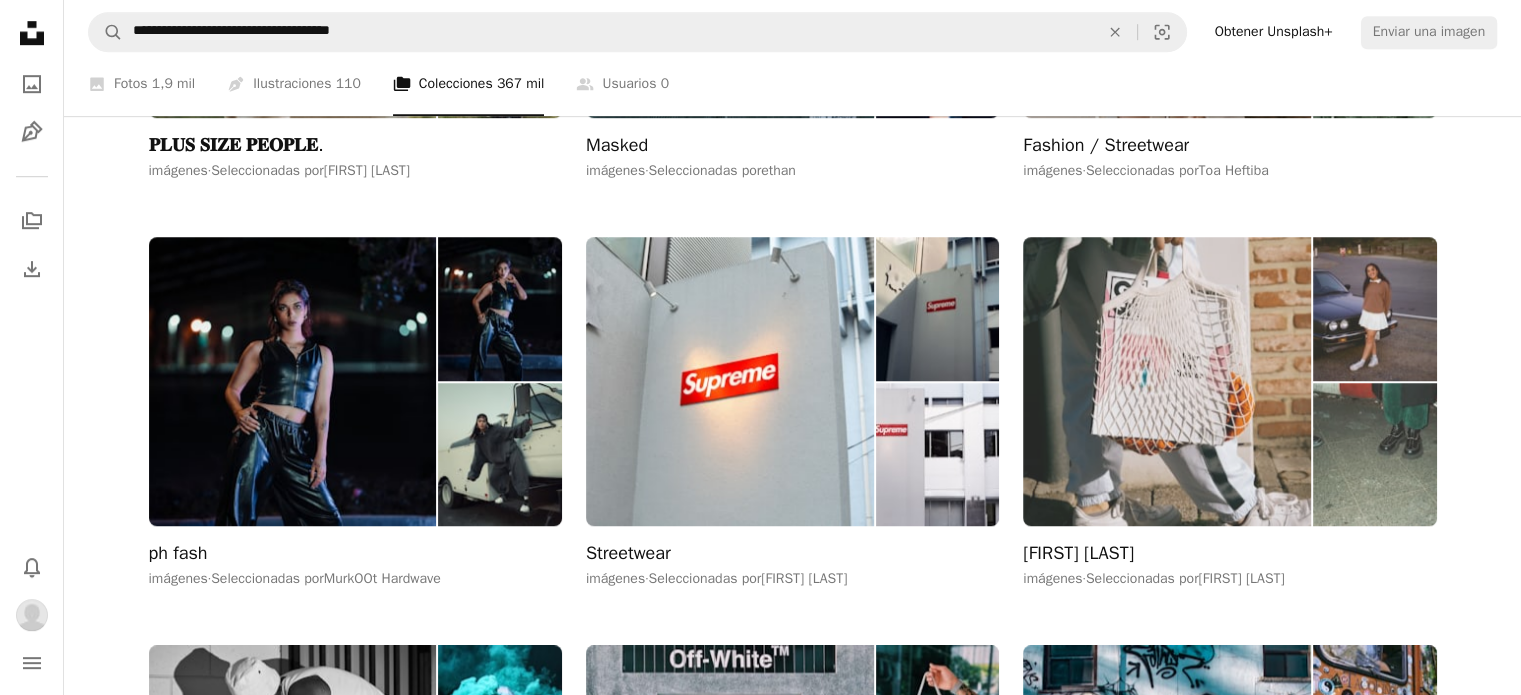 click at bounding box center (1167, 381) 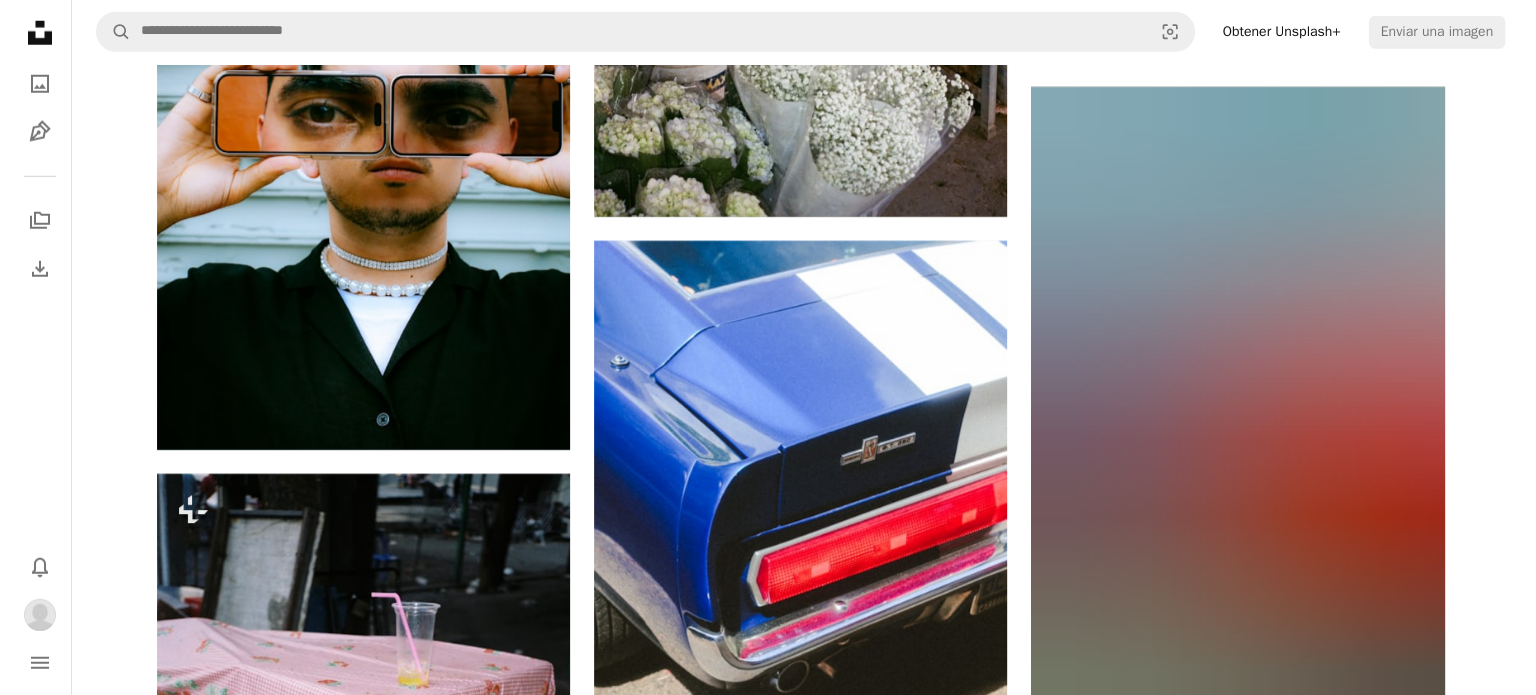 scroll, scrollTop: 5700, scrollLeft: 0, axis: vertical 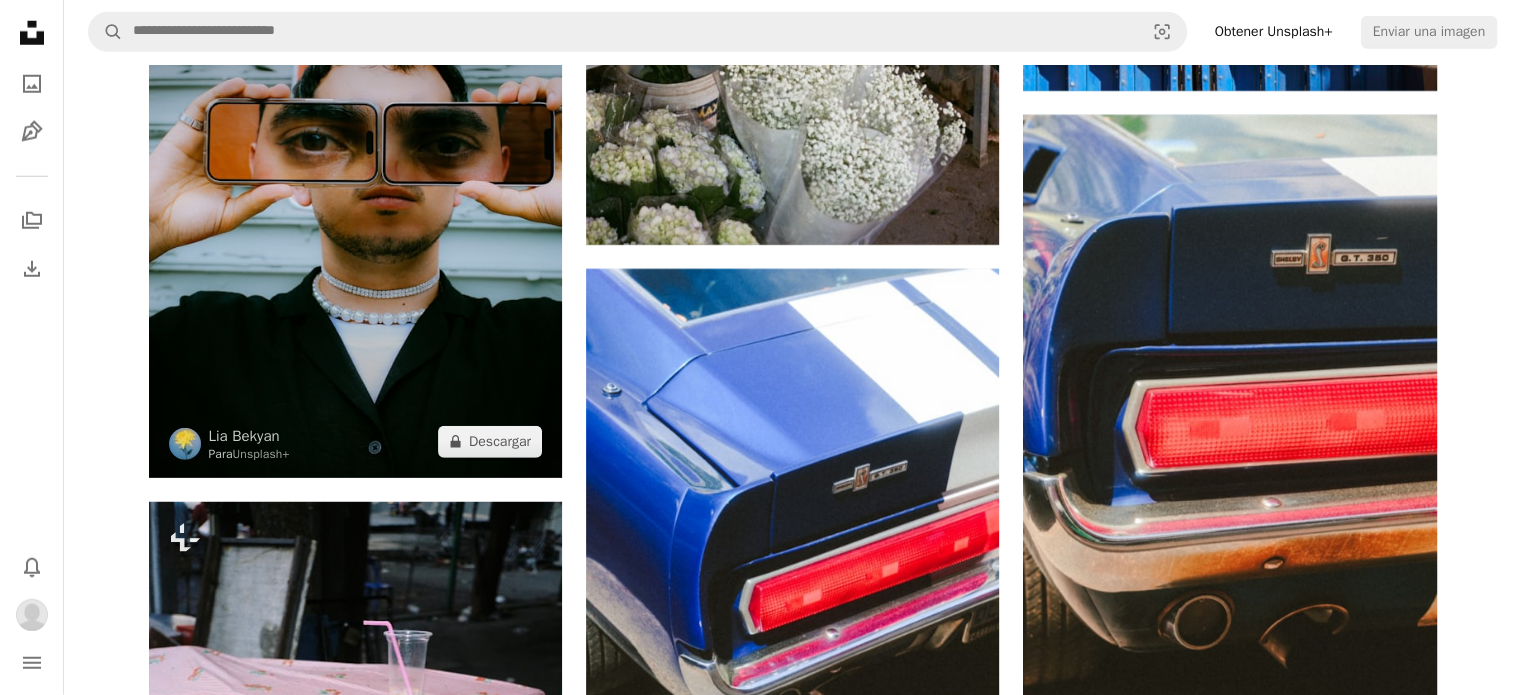 click at bounding box center [355, 210] 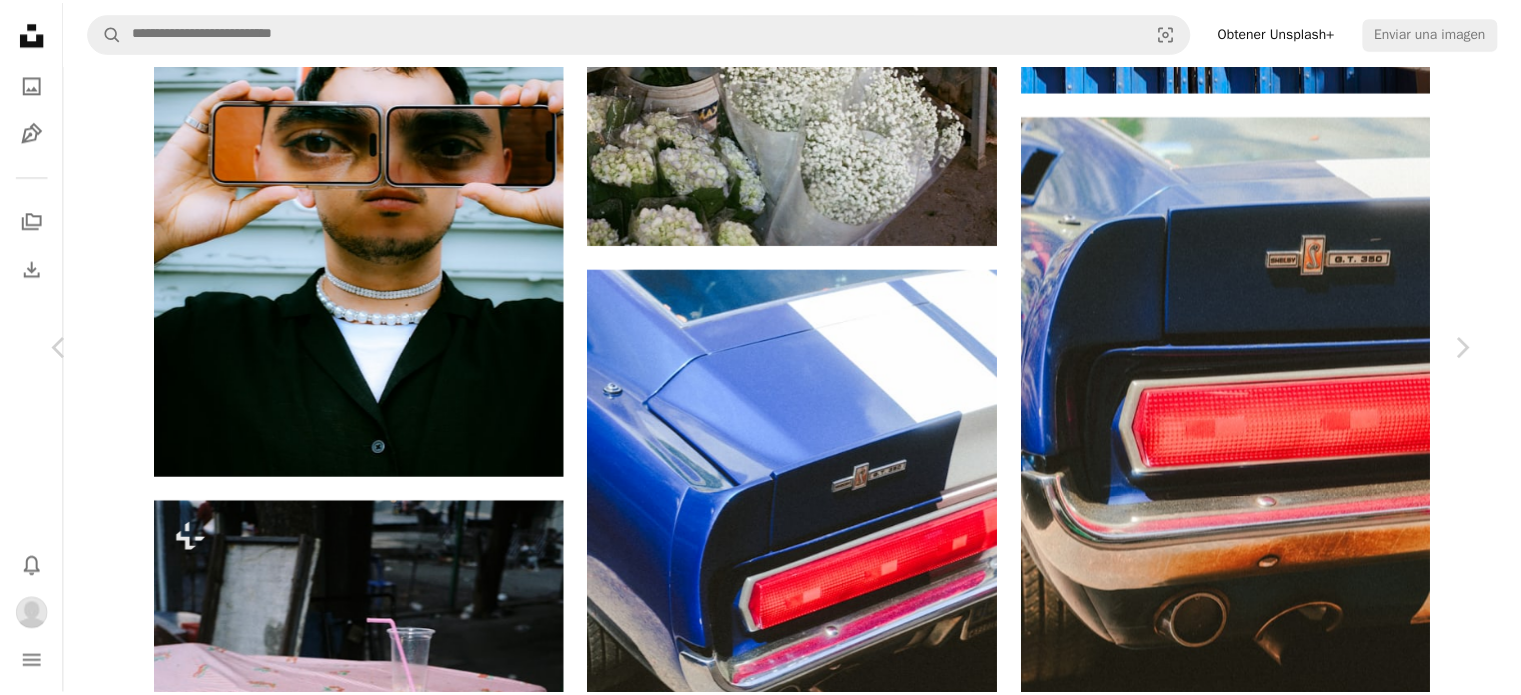 scroll, scrollTop: 8332, scrollLeft: 0, axis: vertical 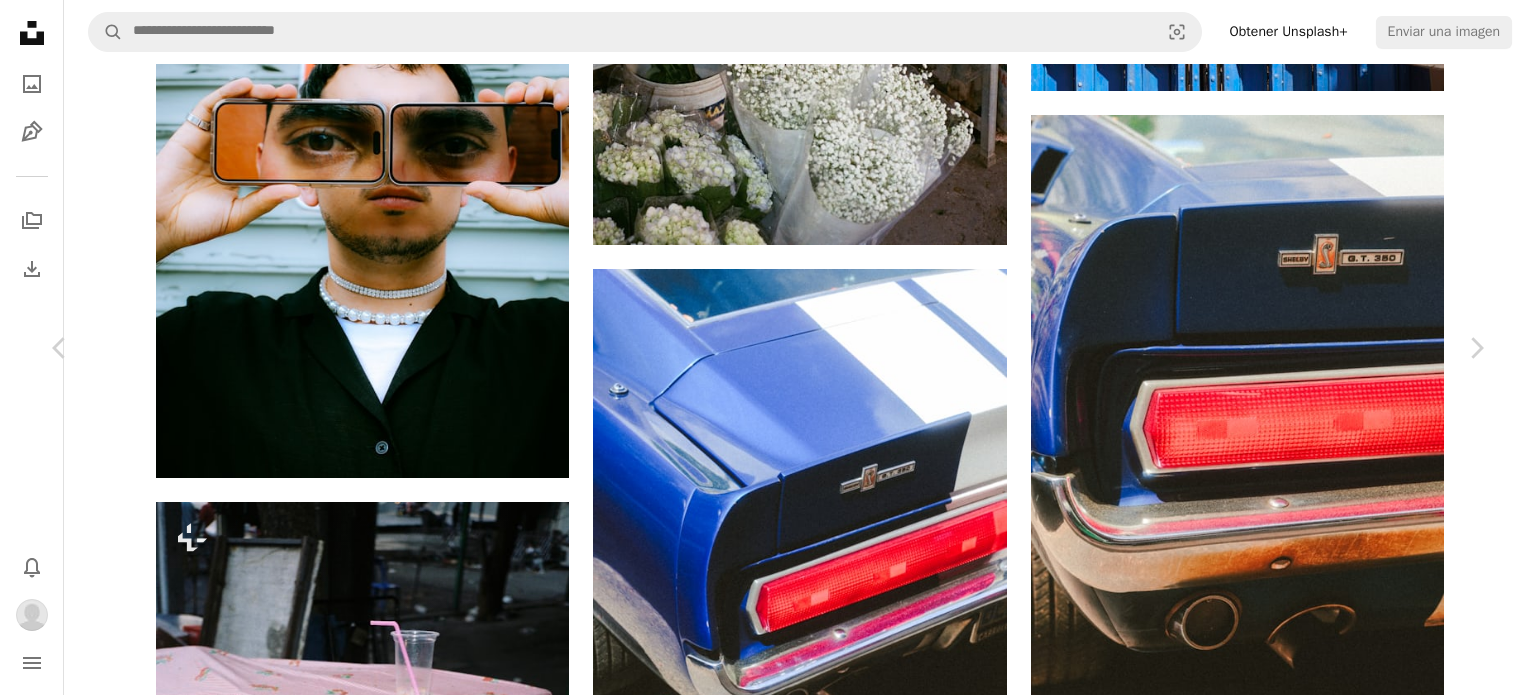 click on "An X shape" at bounding box center (20, 20) 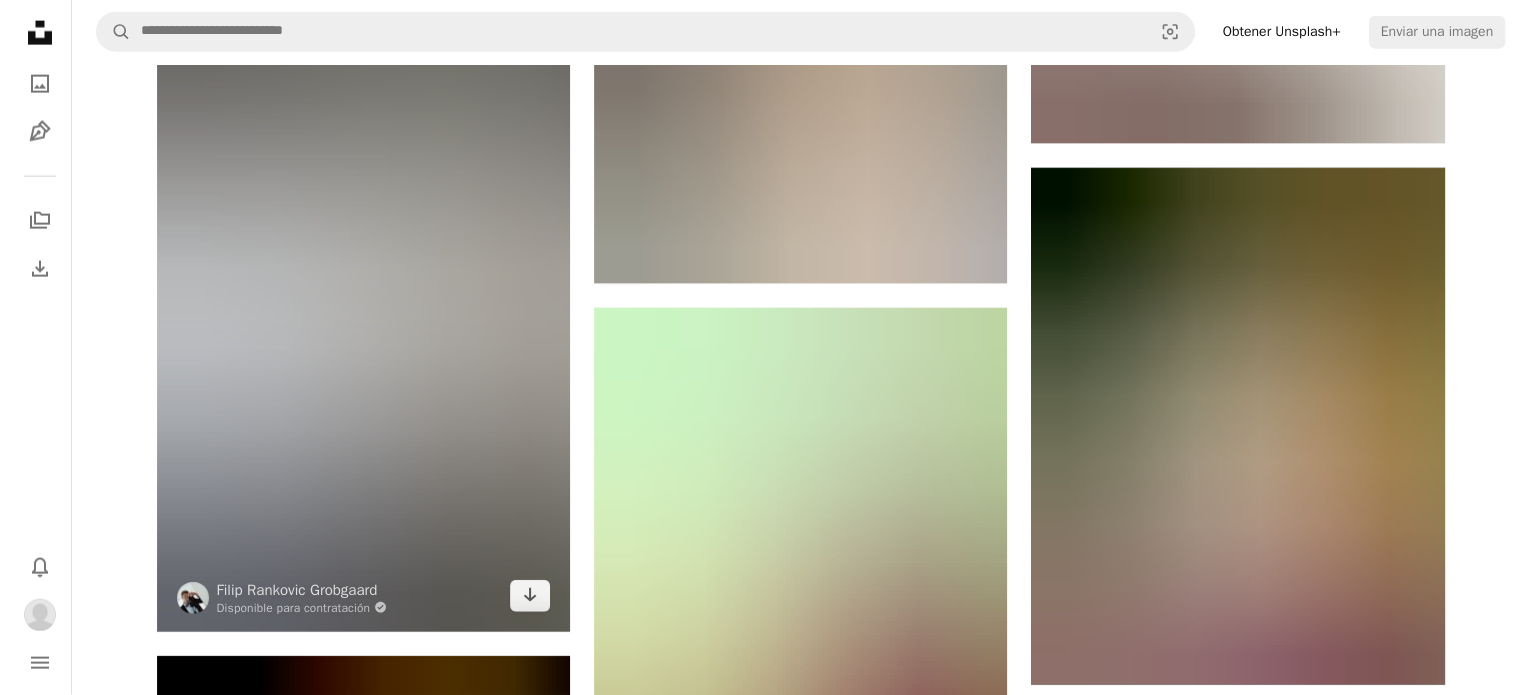 scroll, scrollTop: 35200, scrollLeft: 0, axis: vertical 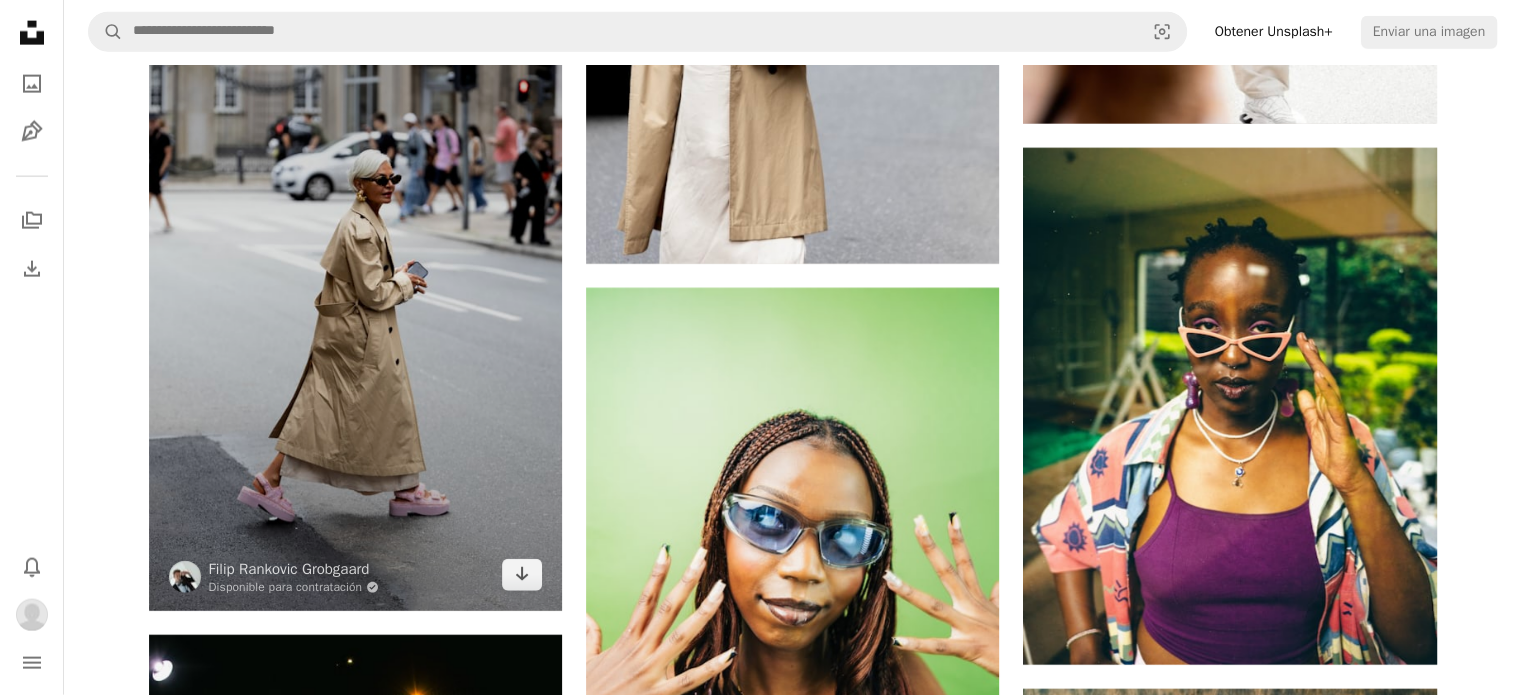click at bounding box center [355, 283] 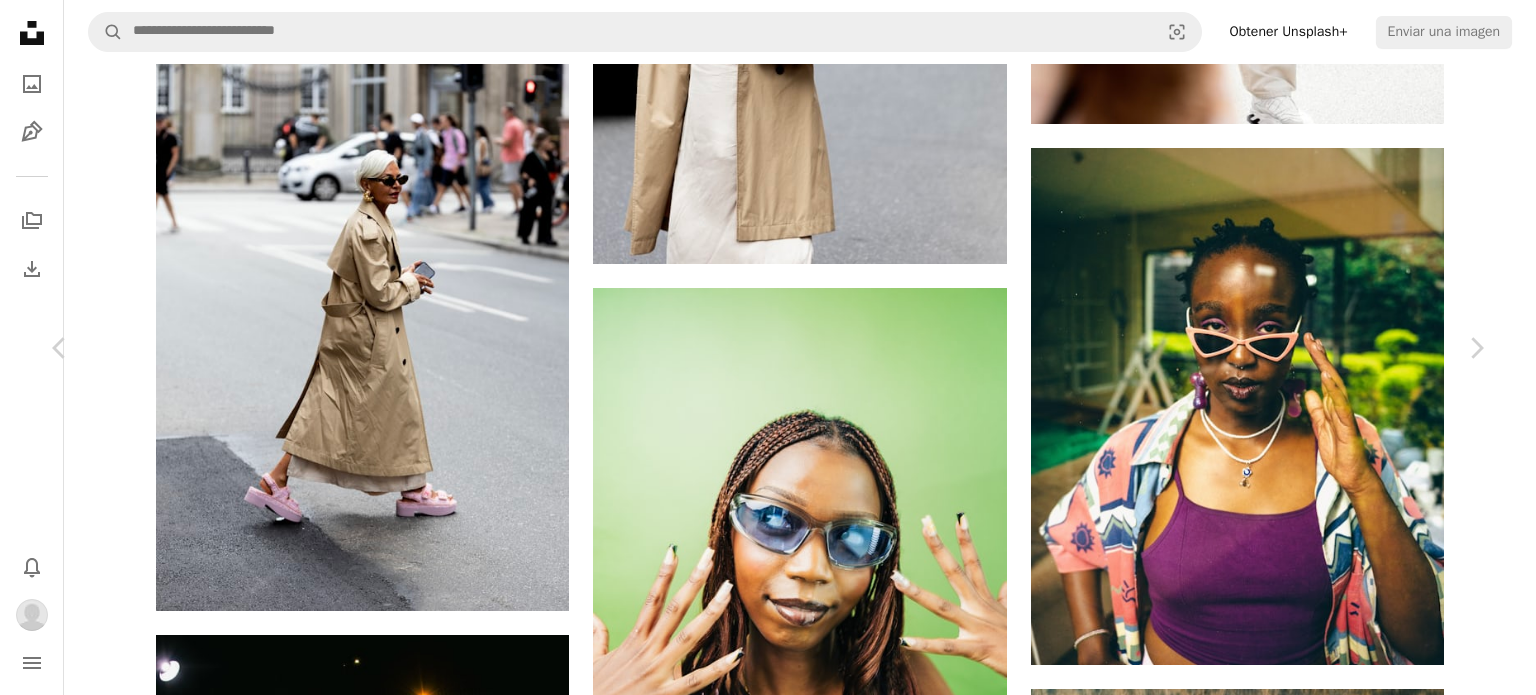 scroll, scrollTop: 8816, scrollLeft: 0, axis: vertical 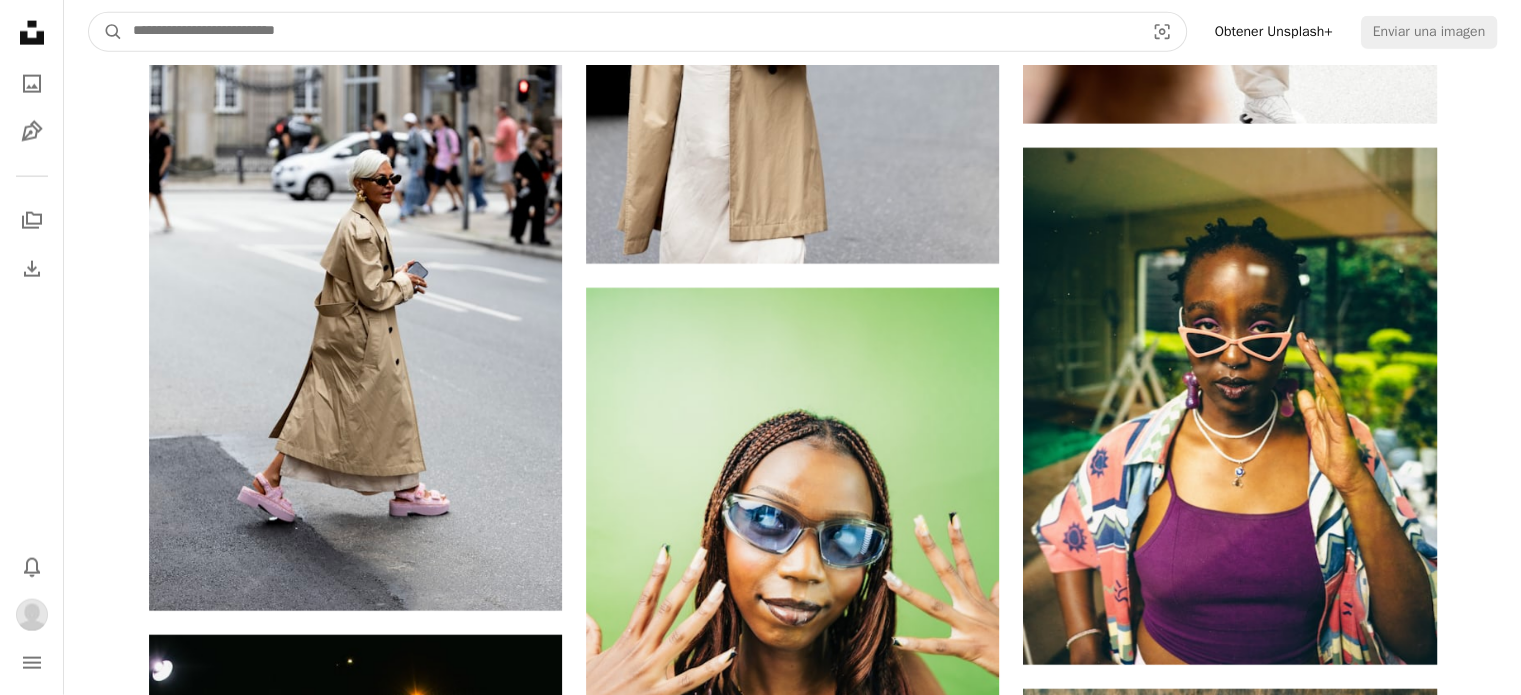 click at bounding box center [630, 32] 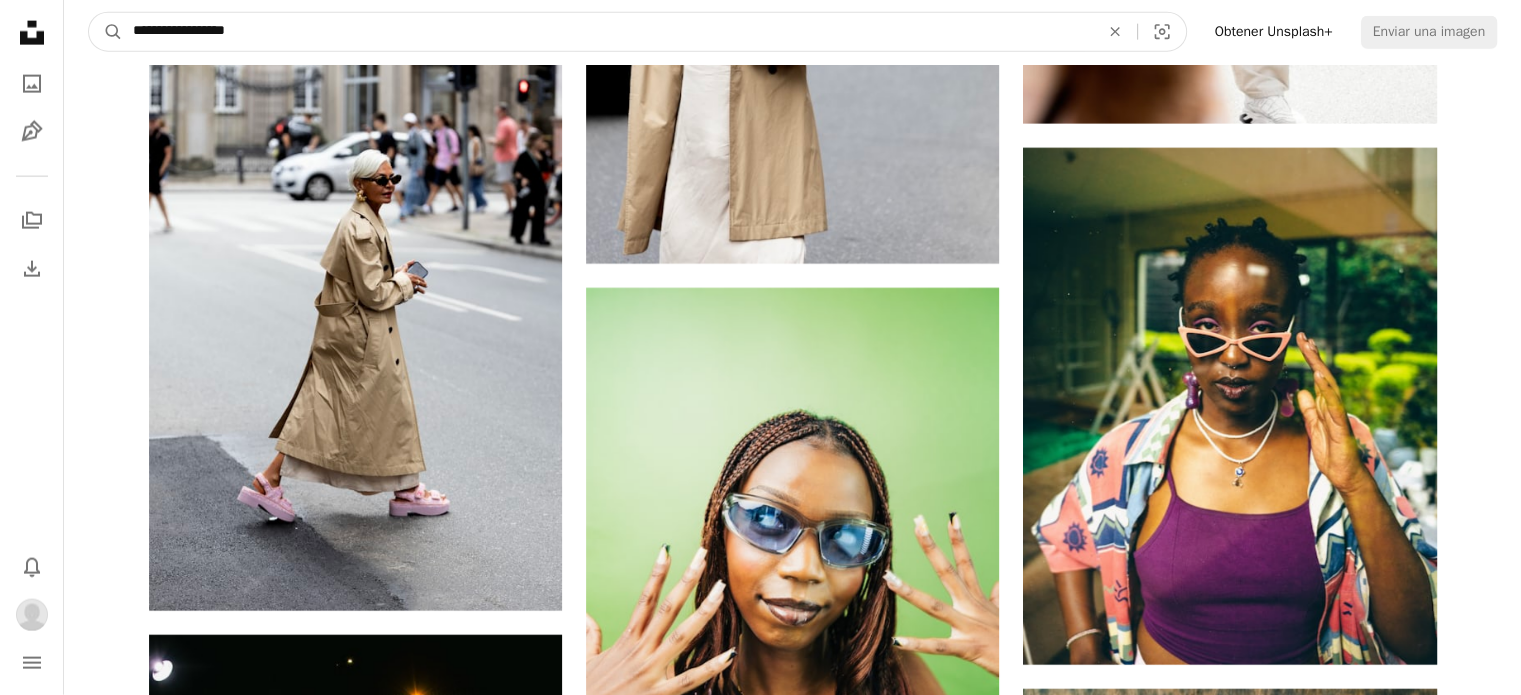 type on "**********" 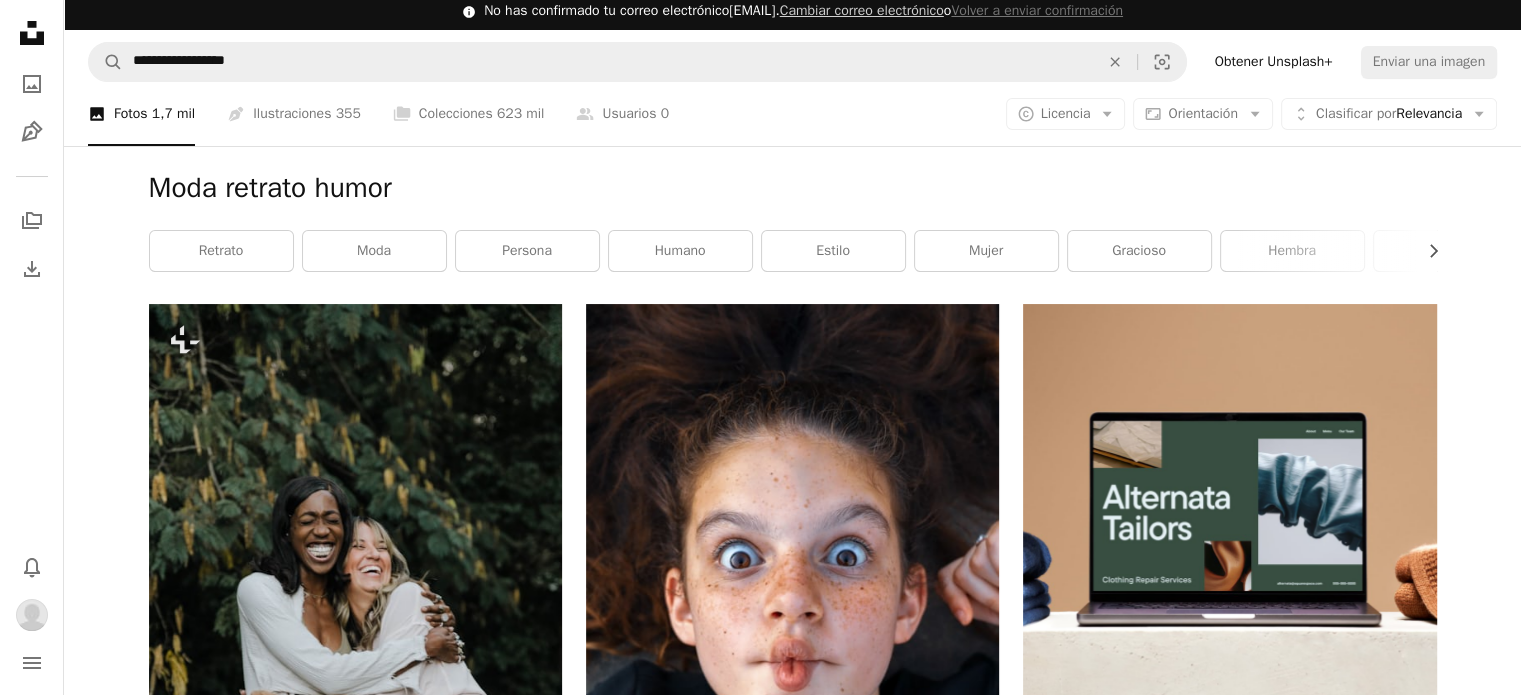scroll, scrollTop: 0, scrollLeft: 0, axis: both 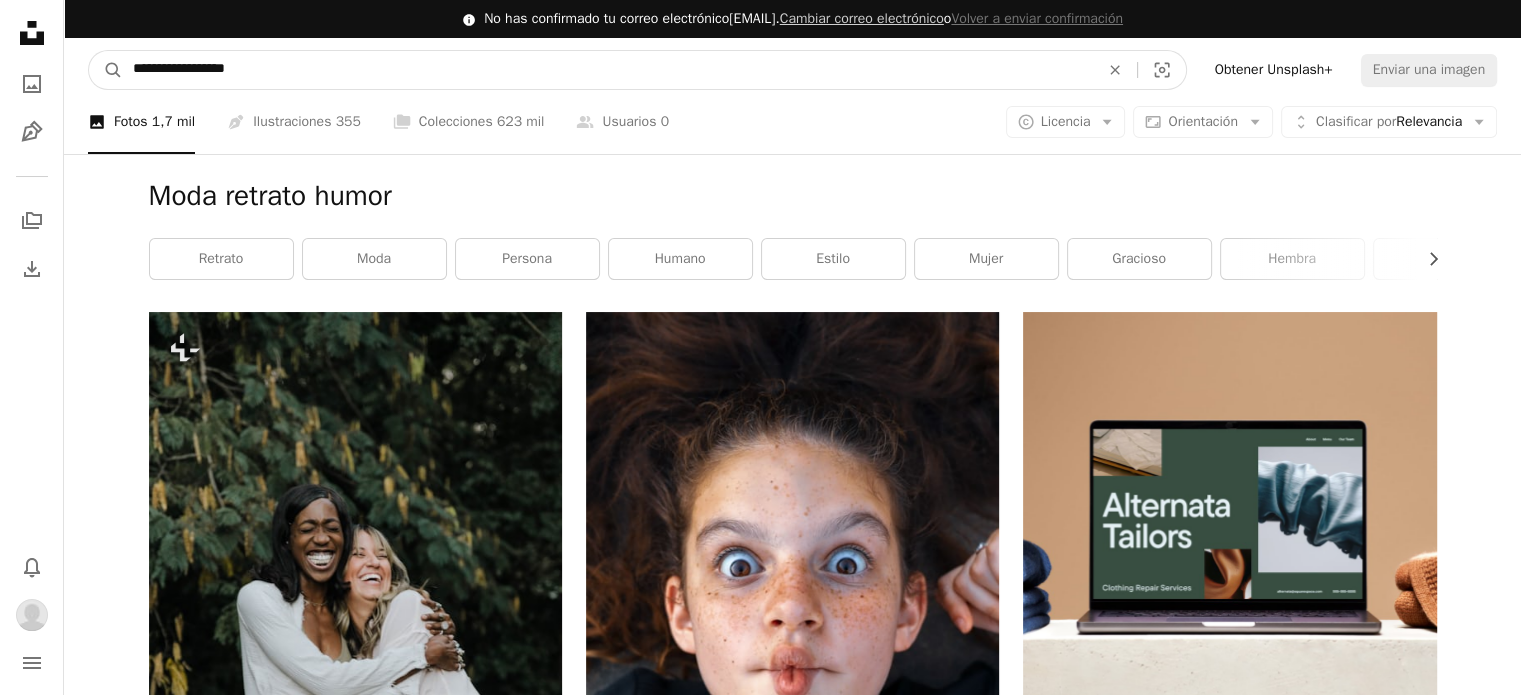click on "**********" at bounding box center [608, 70] 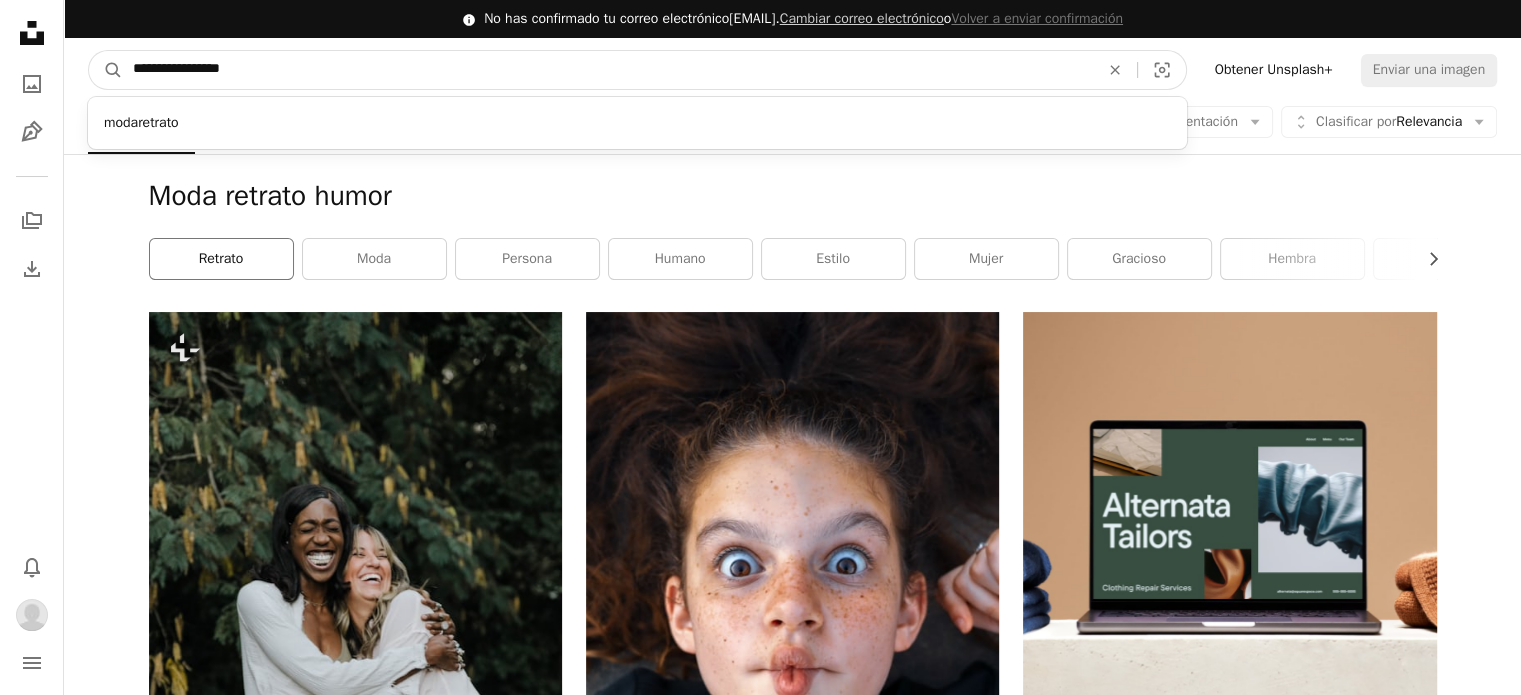 type on "**********" 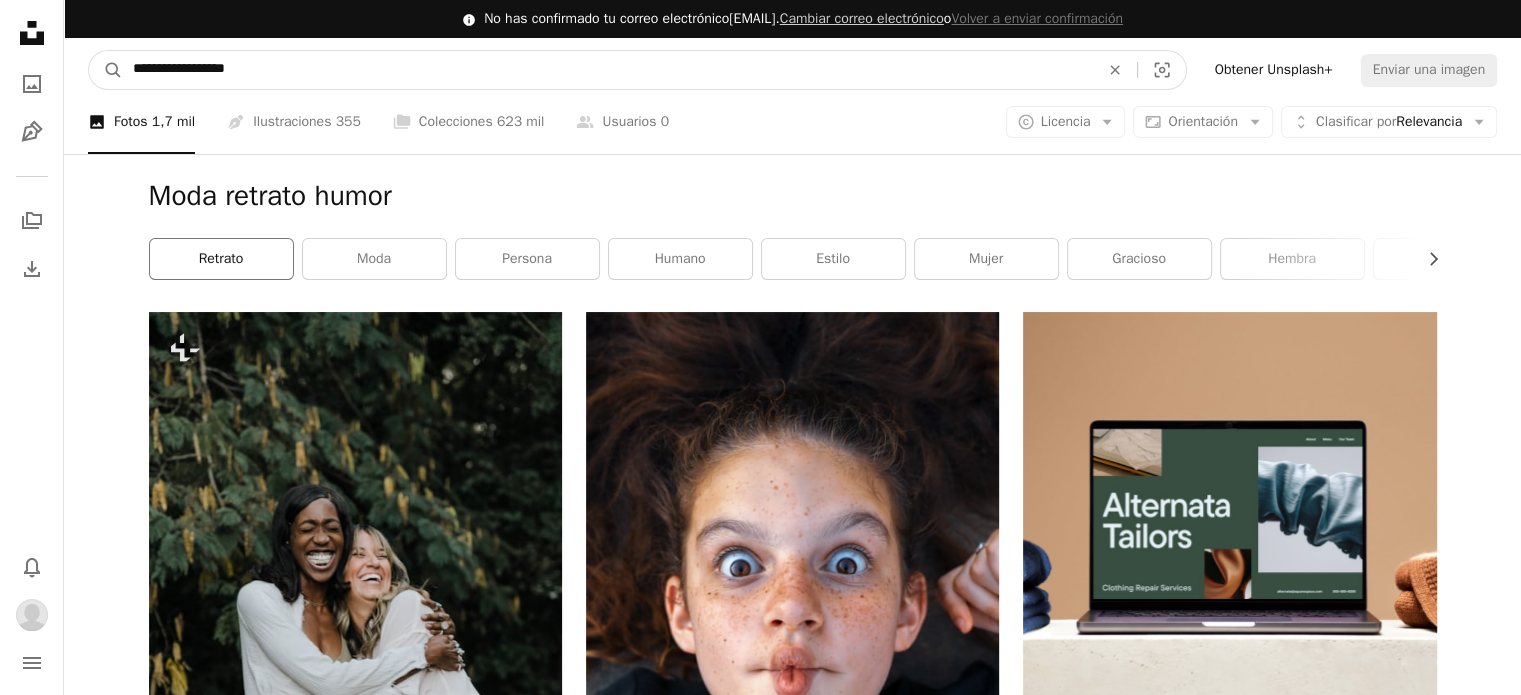 click on "A magnifying glass" at bounding box center [106, 70] 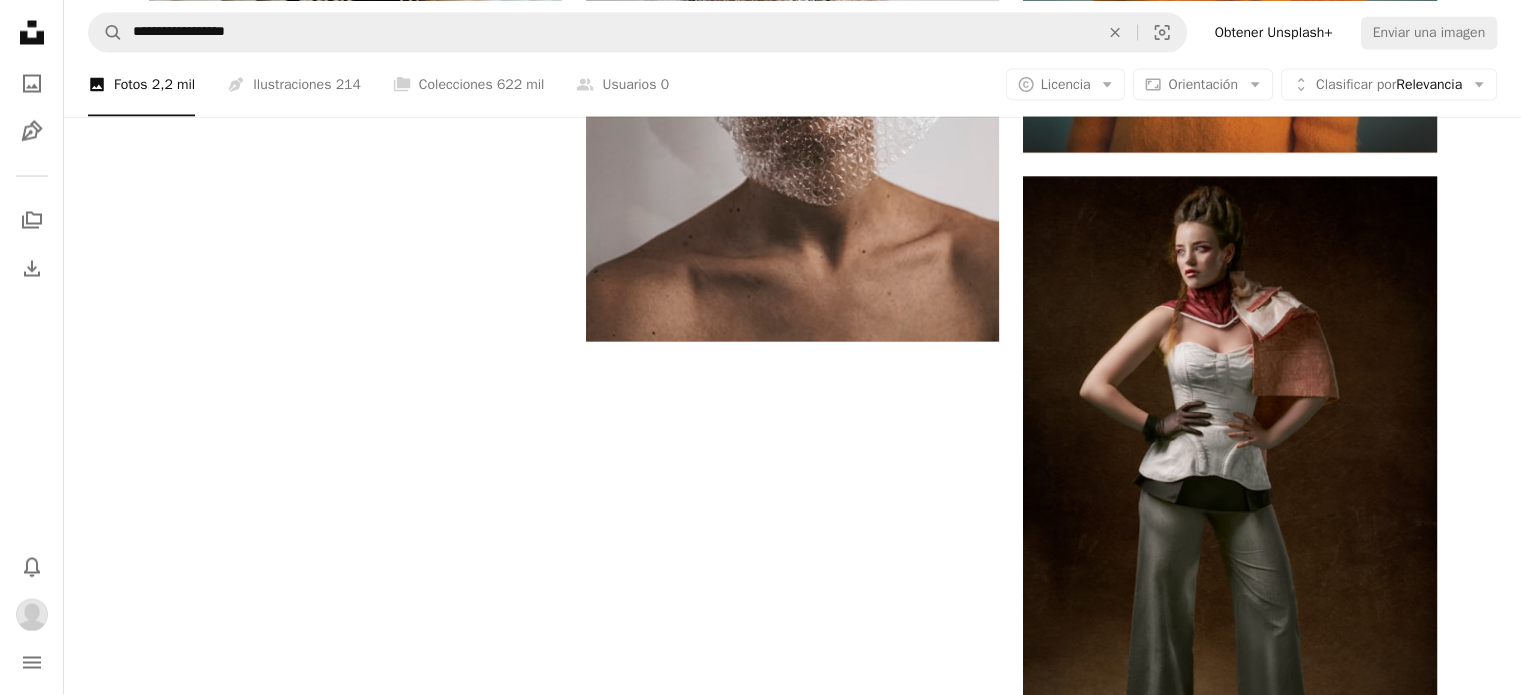 scroll, scrollTop: 3900, scrollLeft: 0, axis: vertical 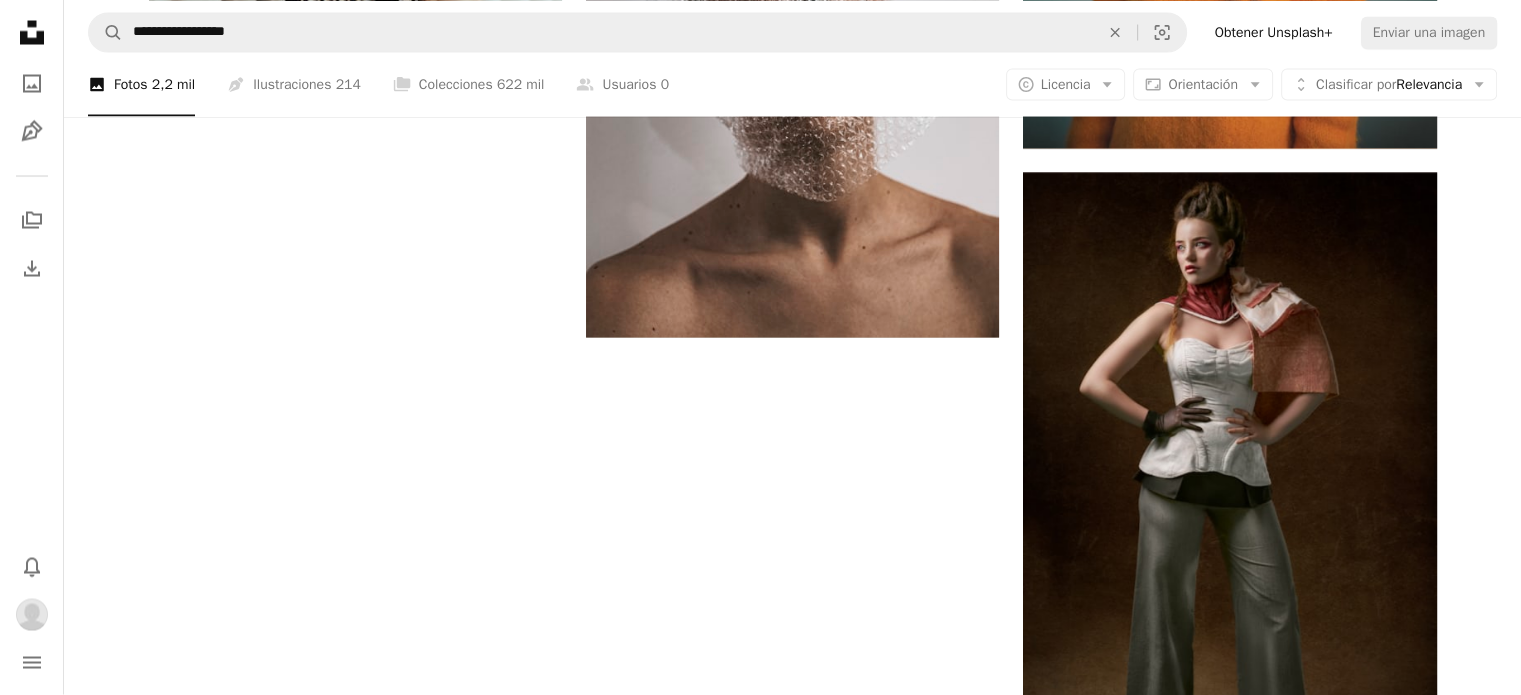 click on "Cargar más" at bounding box center (793, 1446) 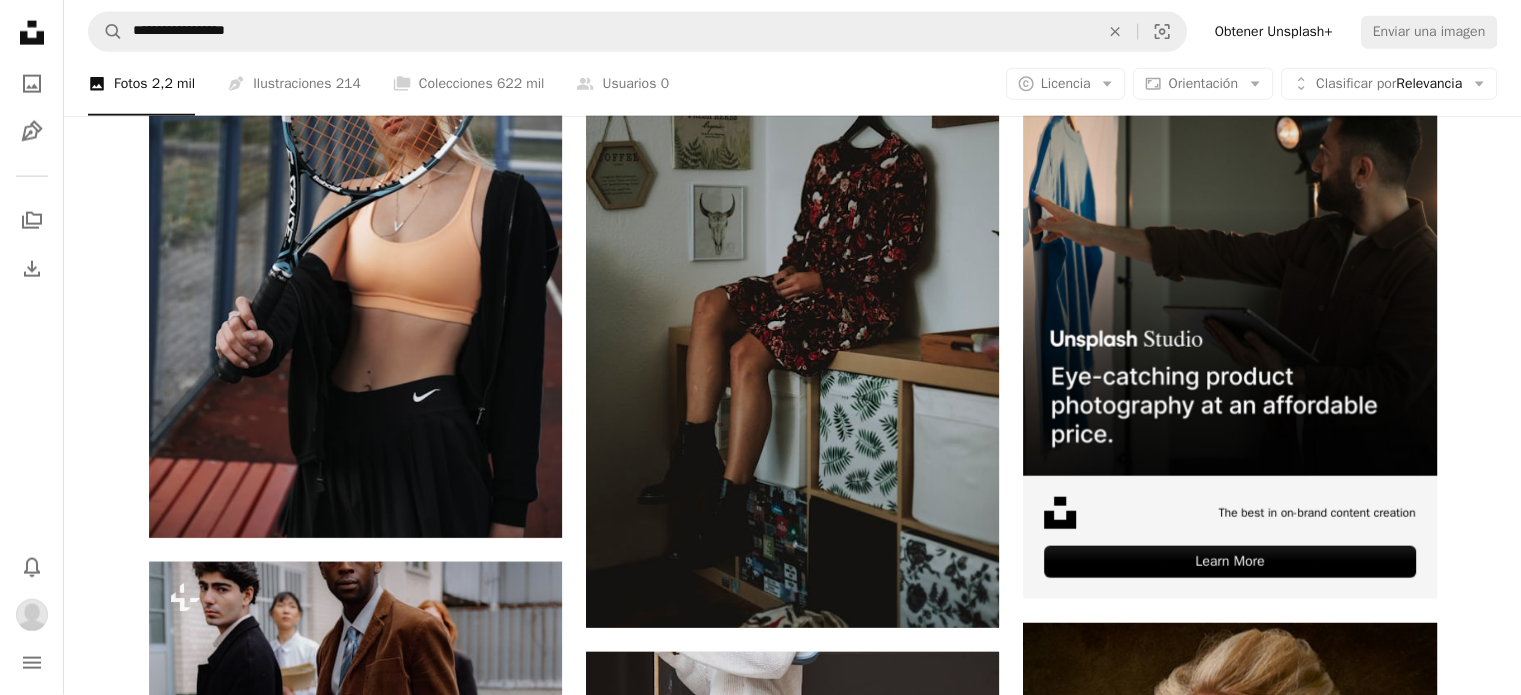 scroll, scrollTop: 12400, scrollLeft: 0, axis: vertical 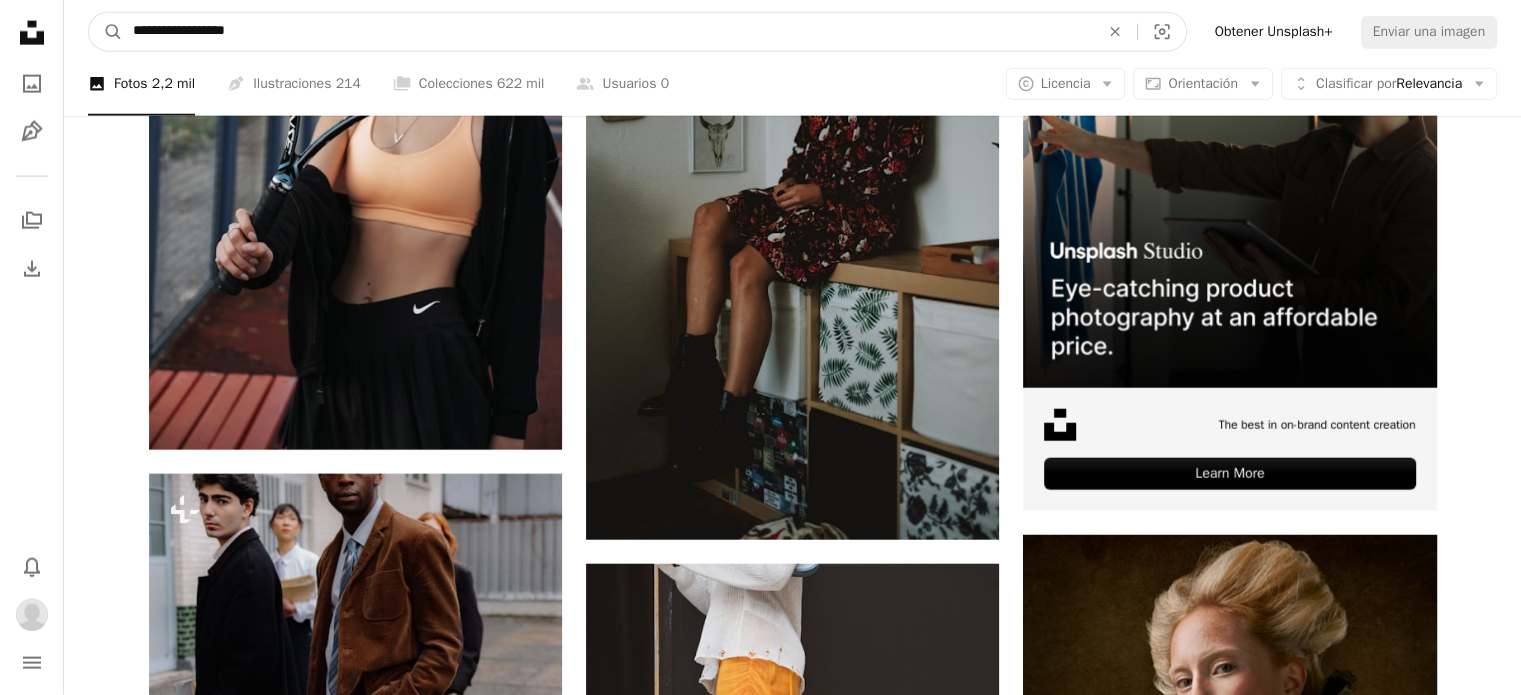 click on "**********" at bounding box center [608, 32] 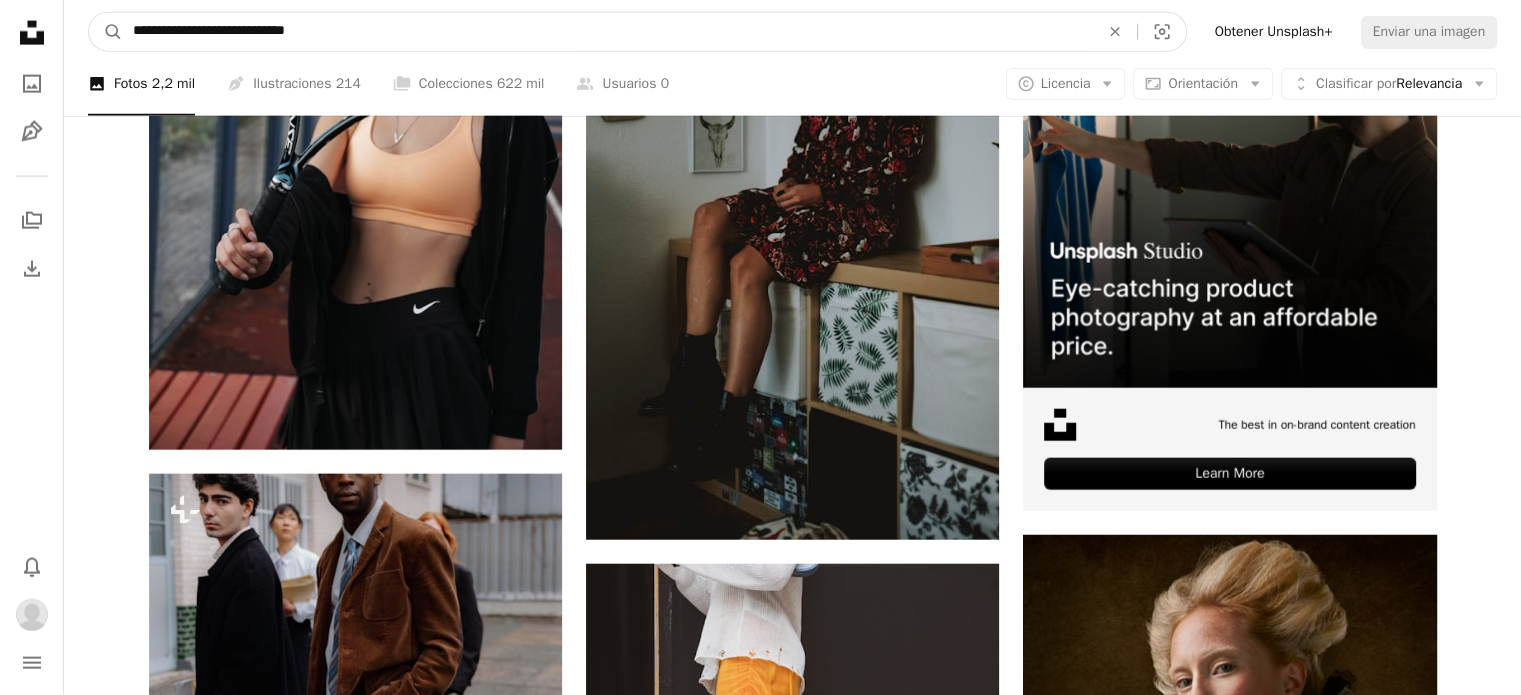 type on "**********" 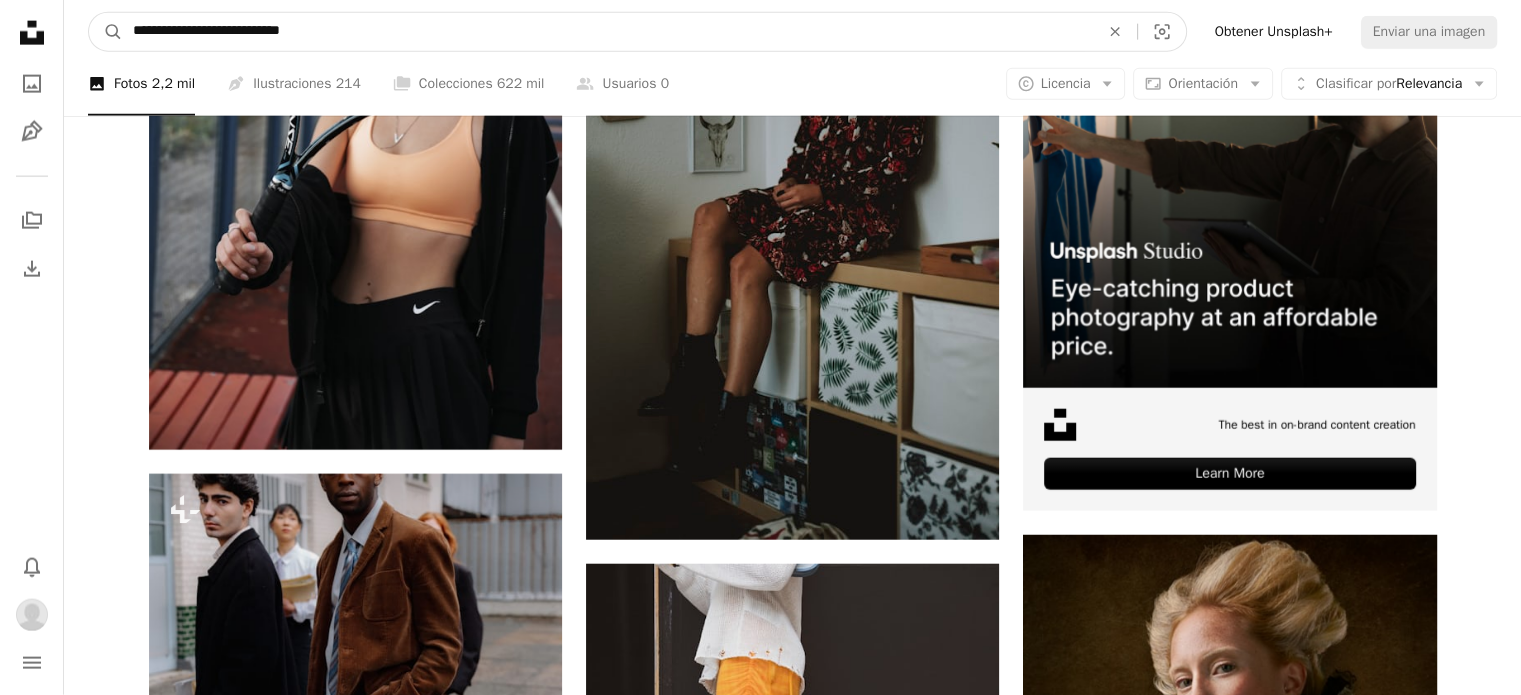 click on "A magnifying glass" at bounding box center [106, 32] 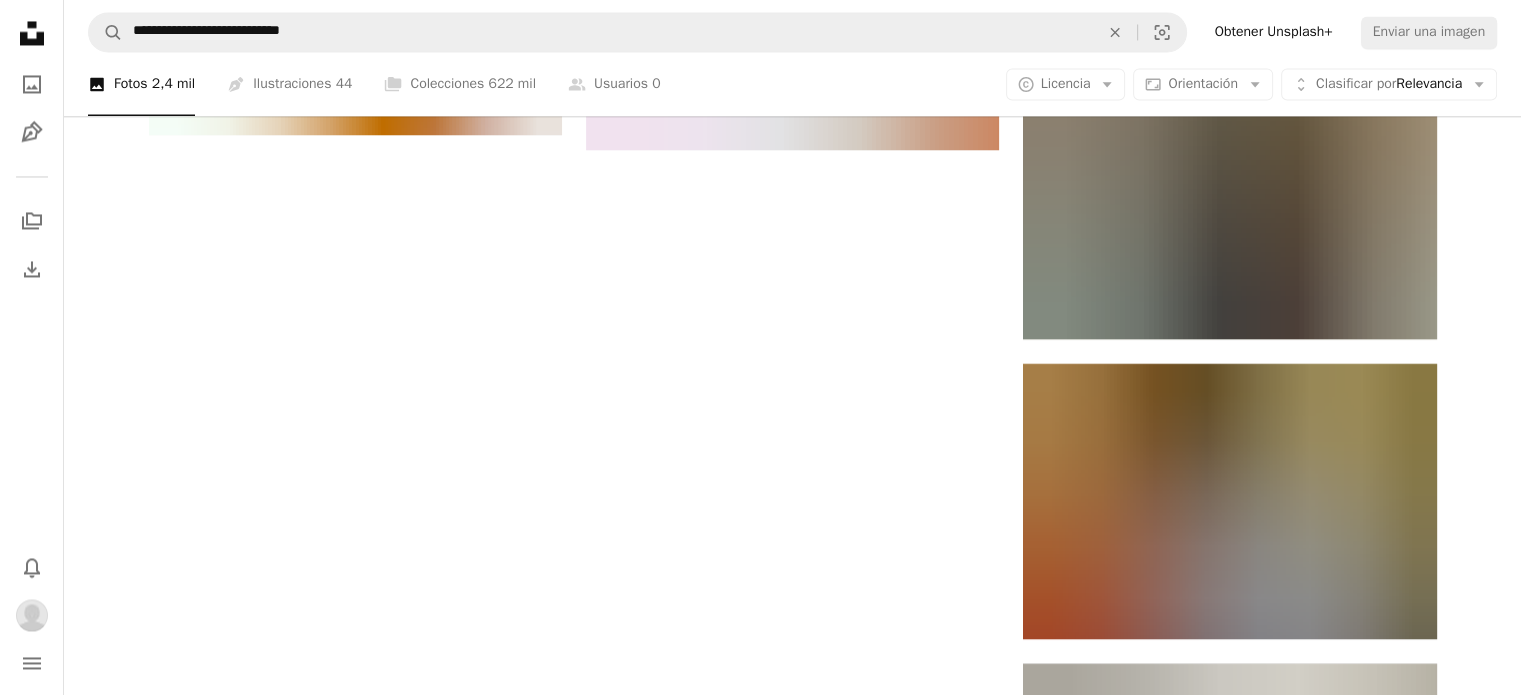 scroll, scrollTop: 3900, scrollLeft: 0, axis: vertical 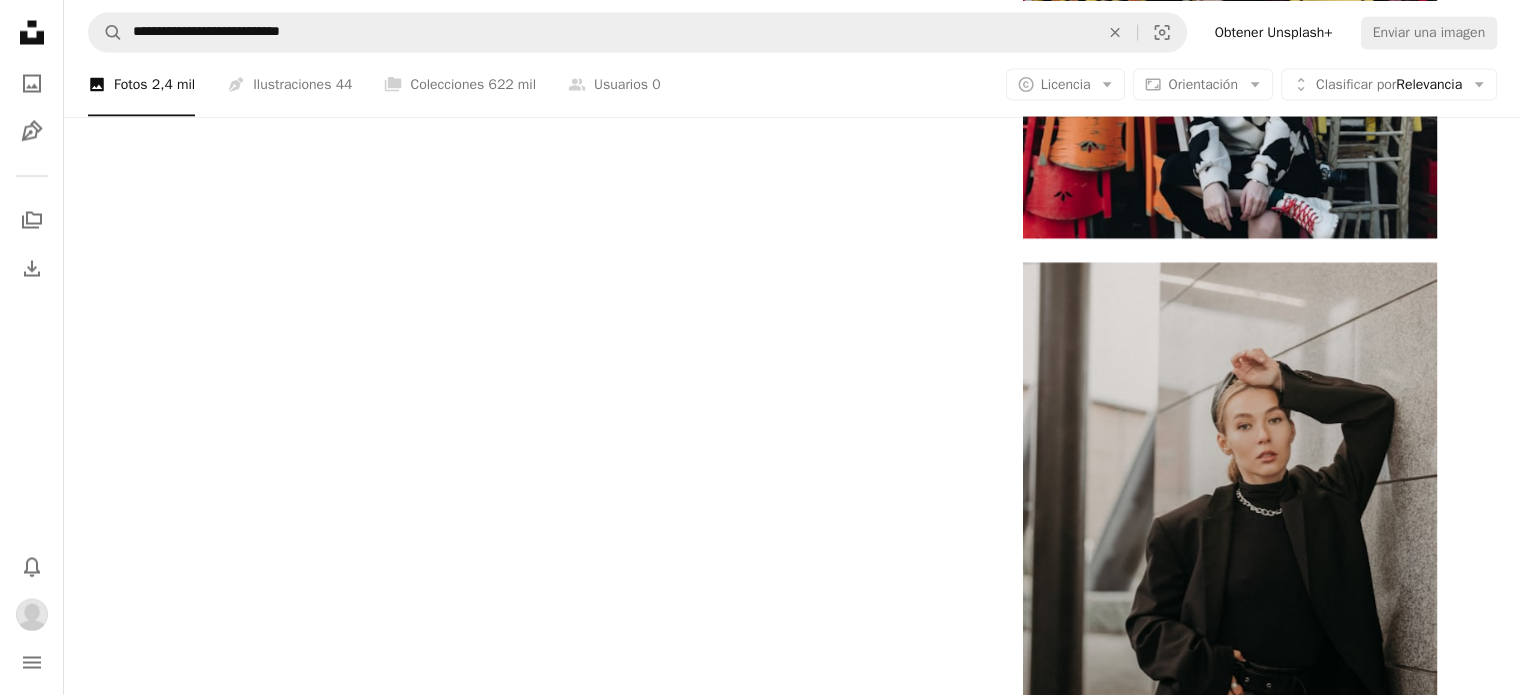 click on "Cargar más" at bounding box center [793, 1536] 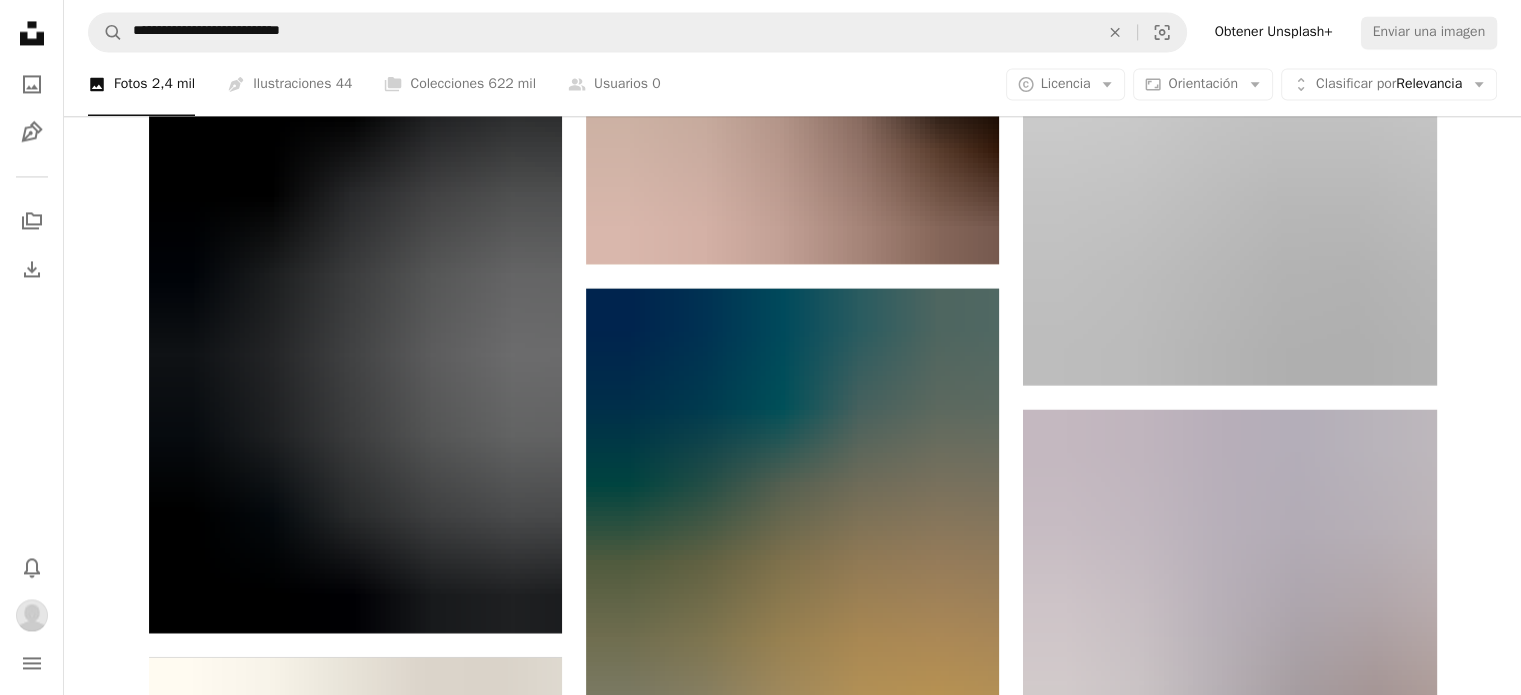 scroll, scrollTop: 18500, scrollLeft: 0, axis: vertical 